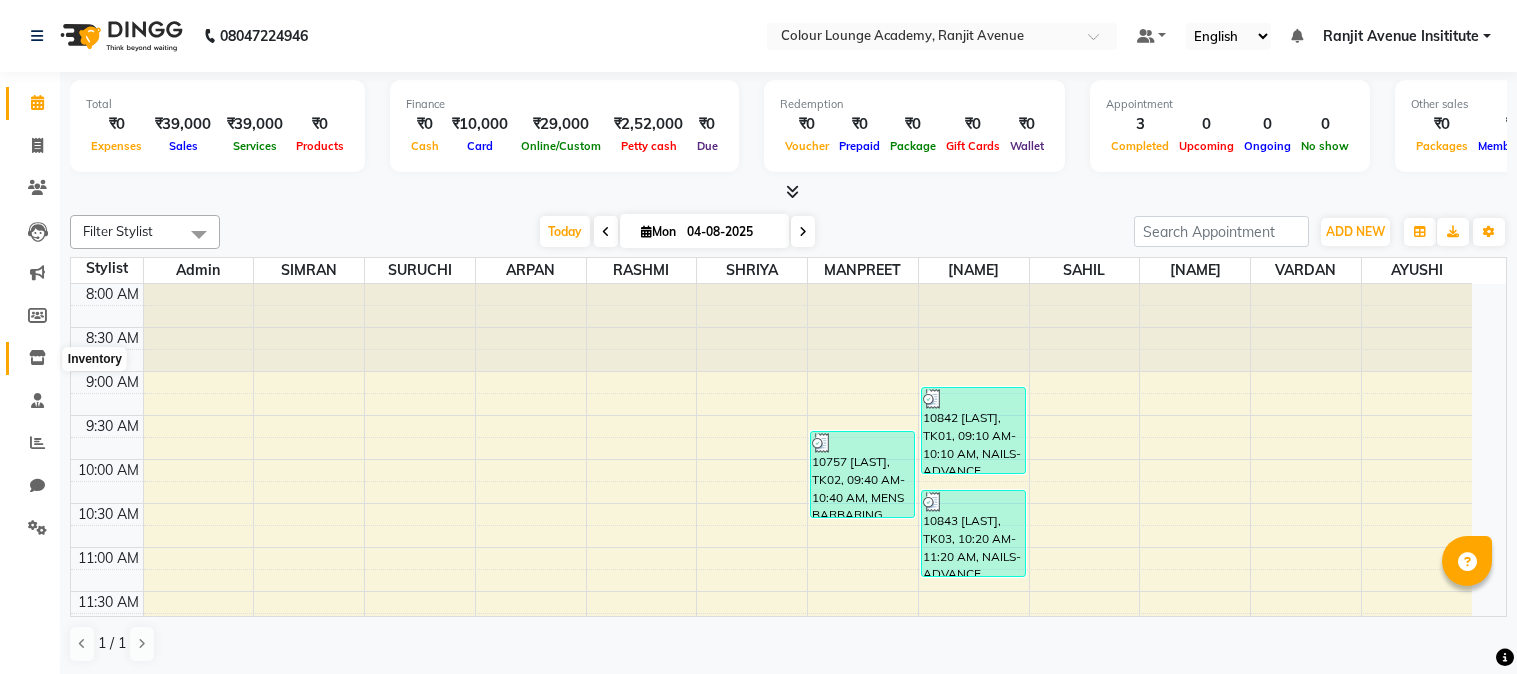 scroll, scrollTop: 0, scrollLeft: 0, axis: both 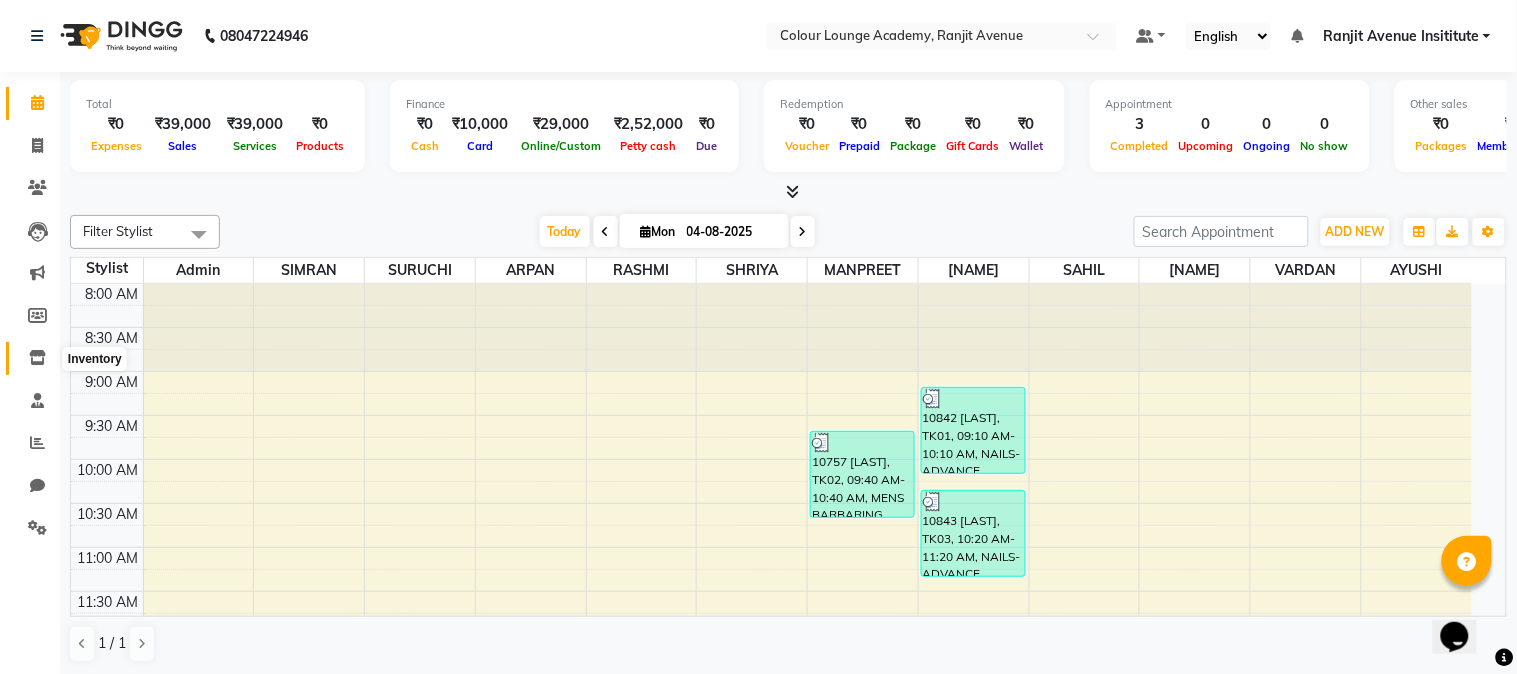 click 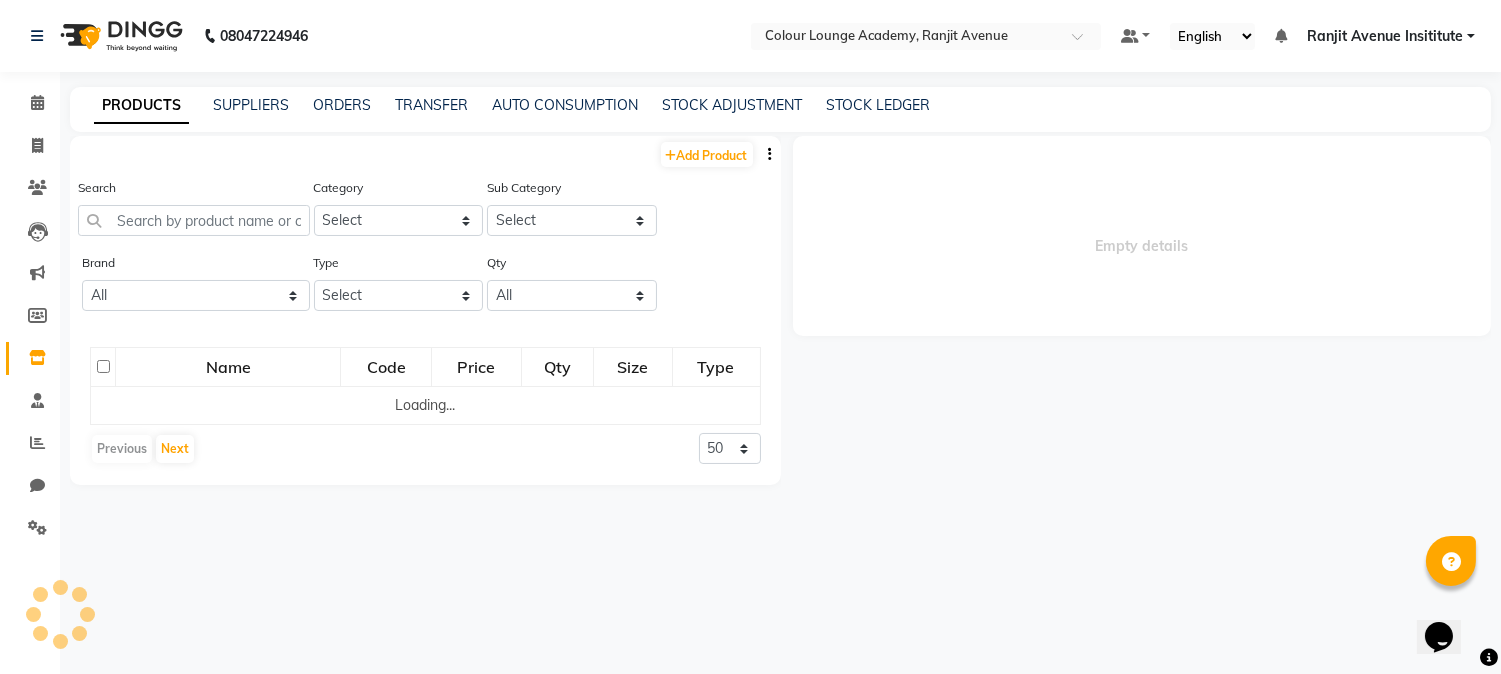 select 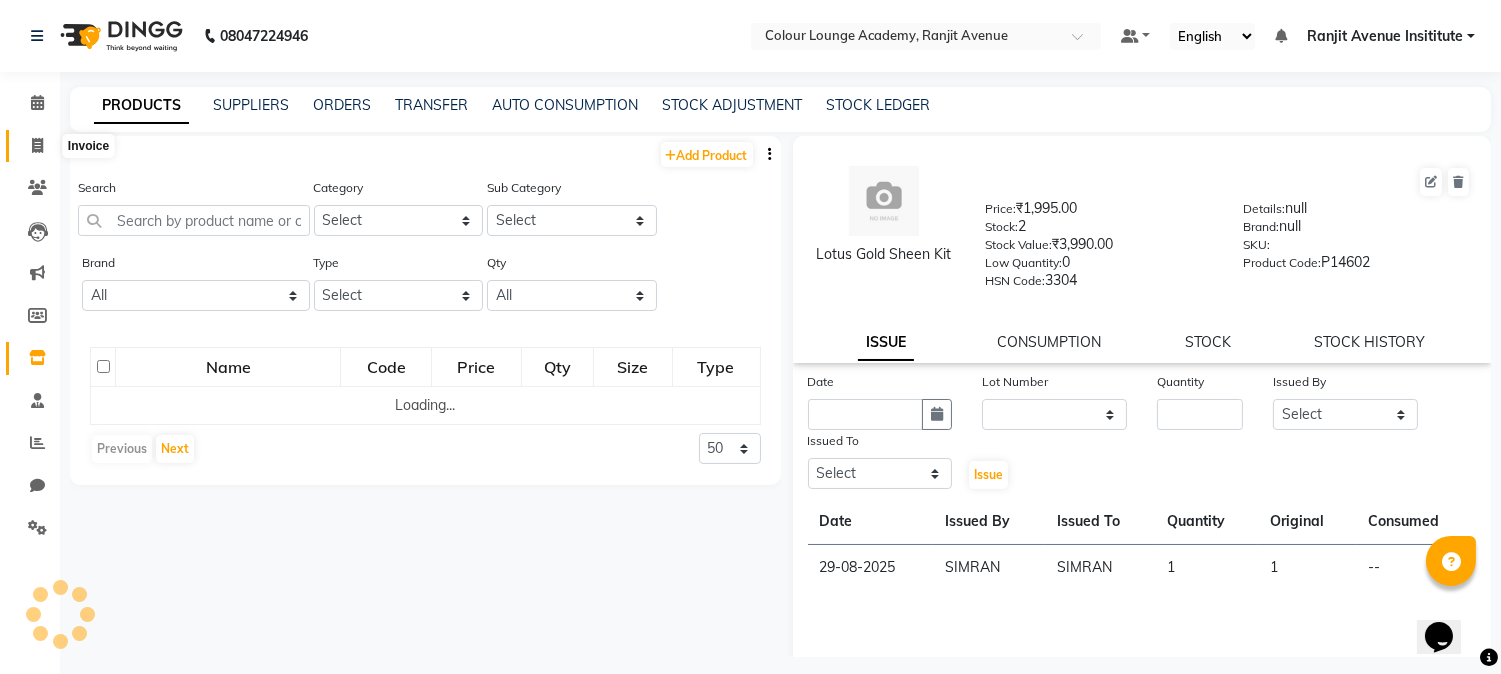 click 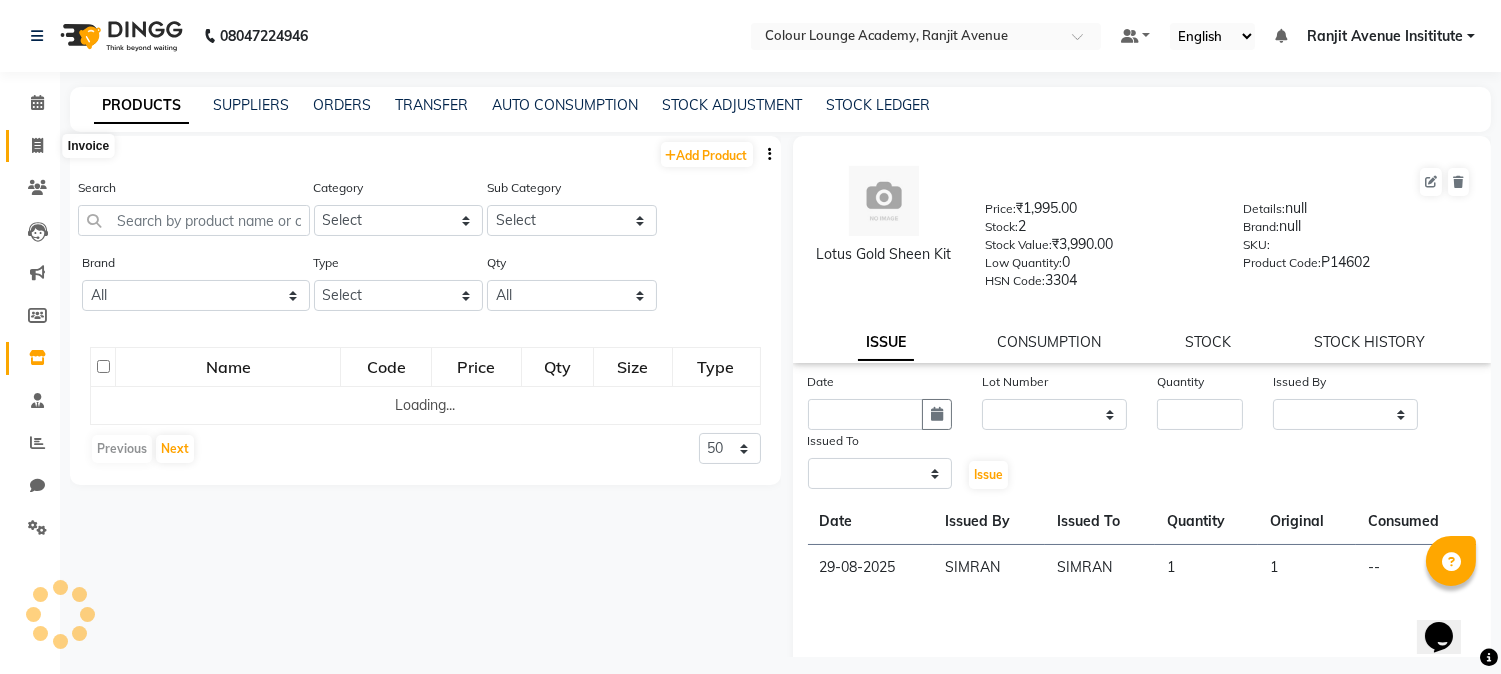 select on "service" 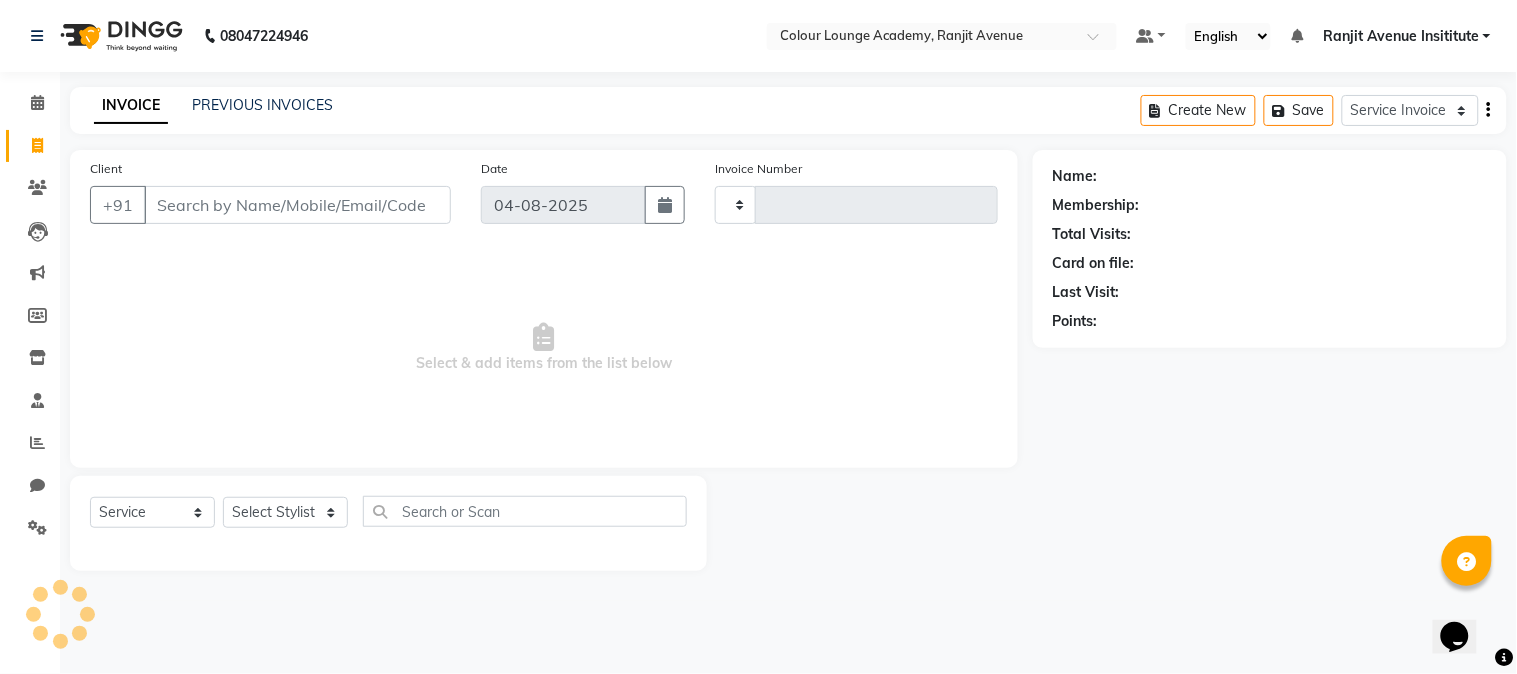 drag, startPoint x: 204, startPoint y: 200, endPoint x: 223, endPoint y: 183, distance: 25.495098 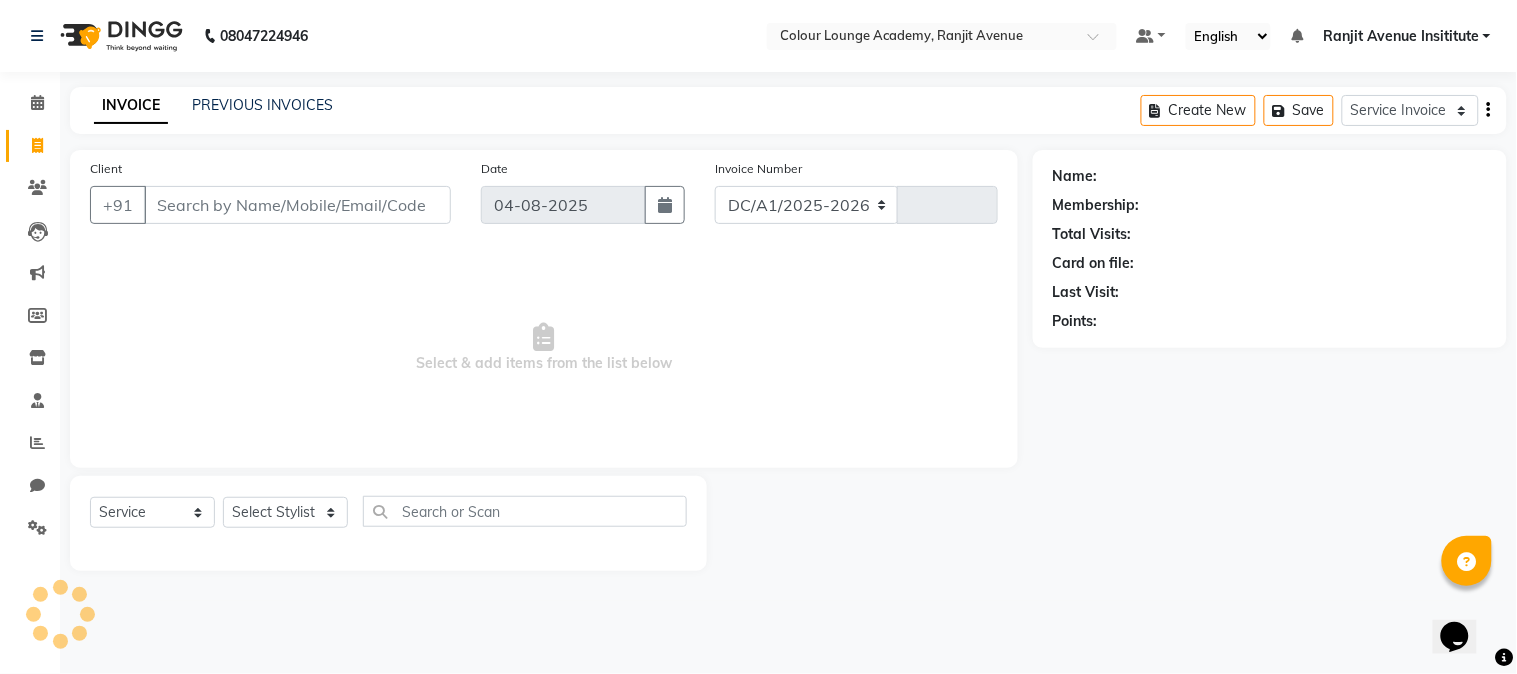 select on "8033" 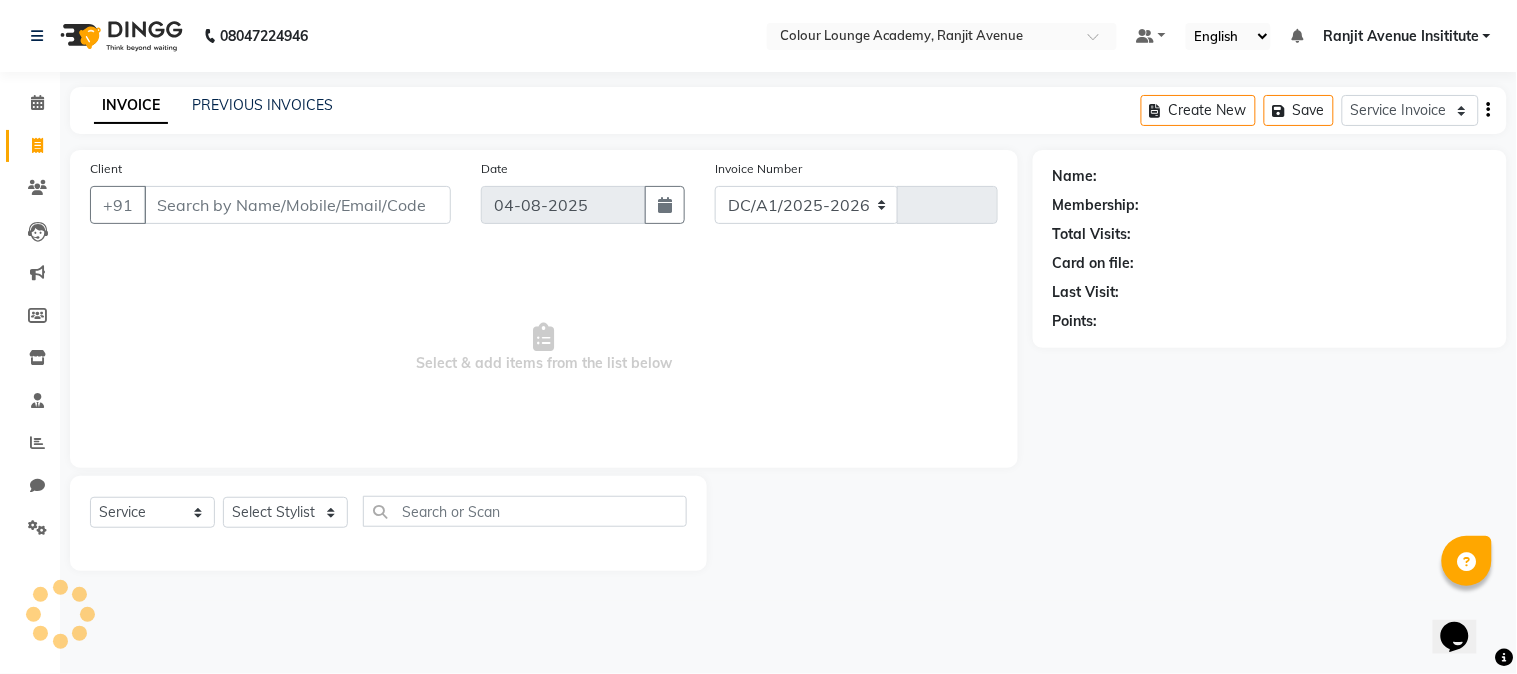 type on "0323" 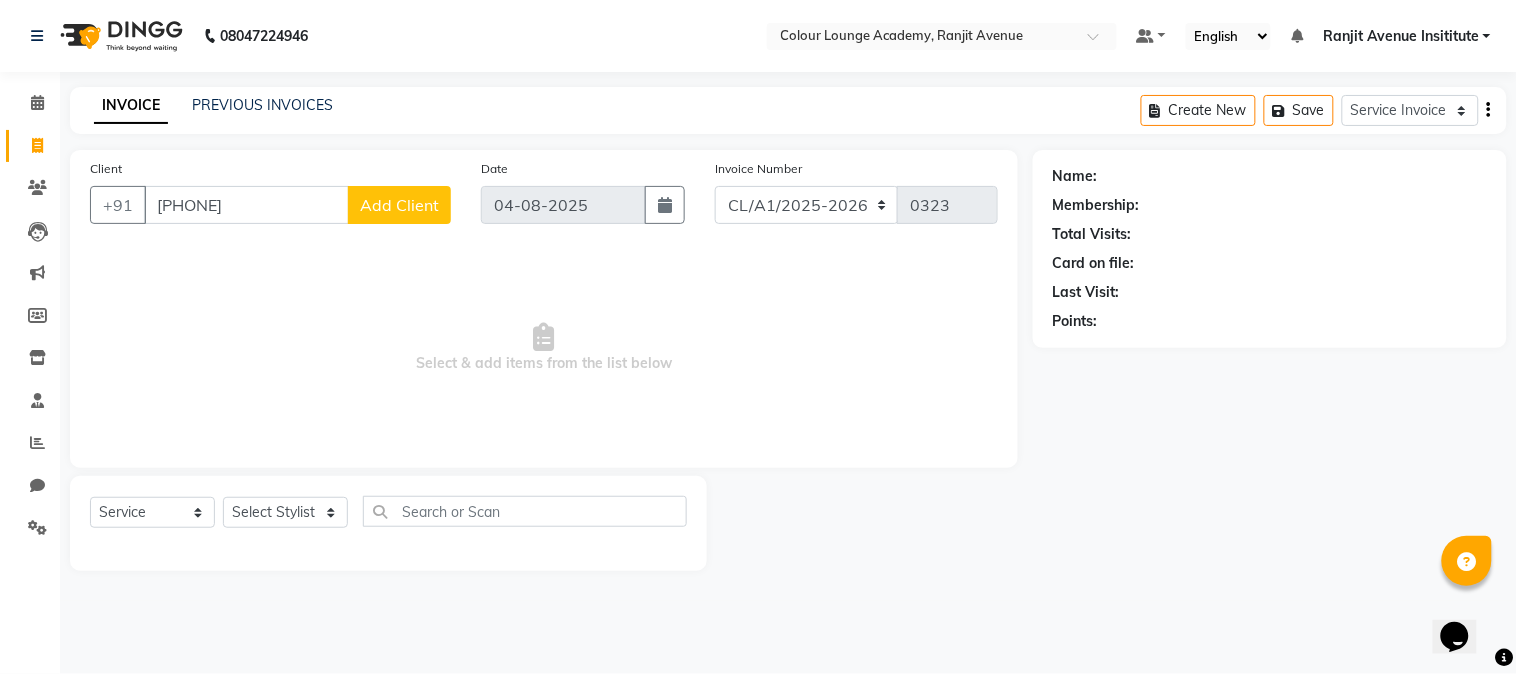 type on "[PHONE]" 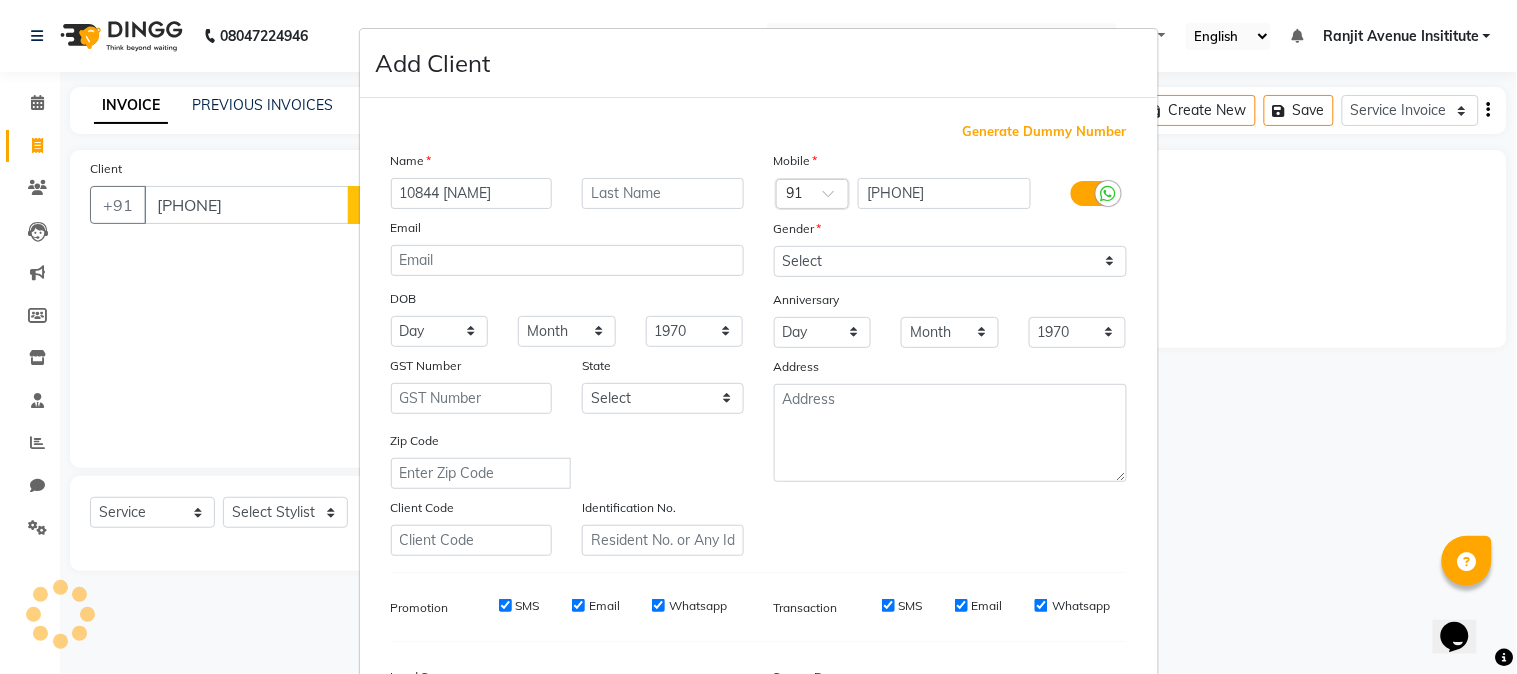 type on "10844 [NAME]" 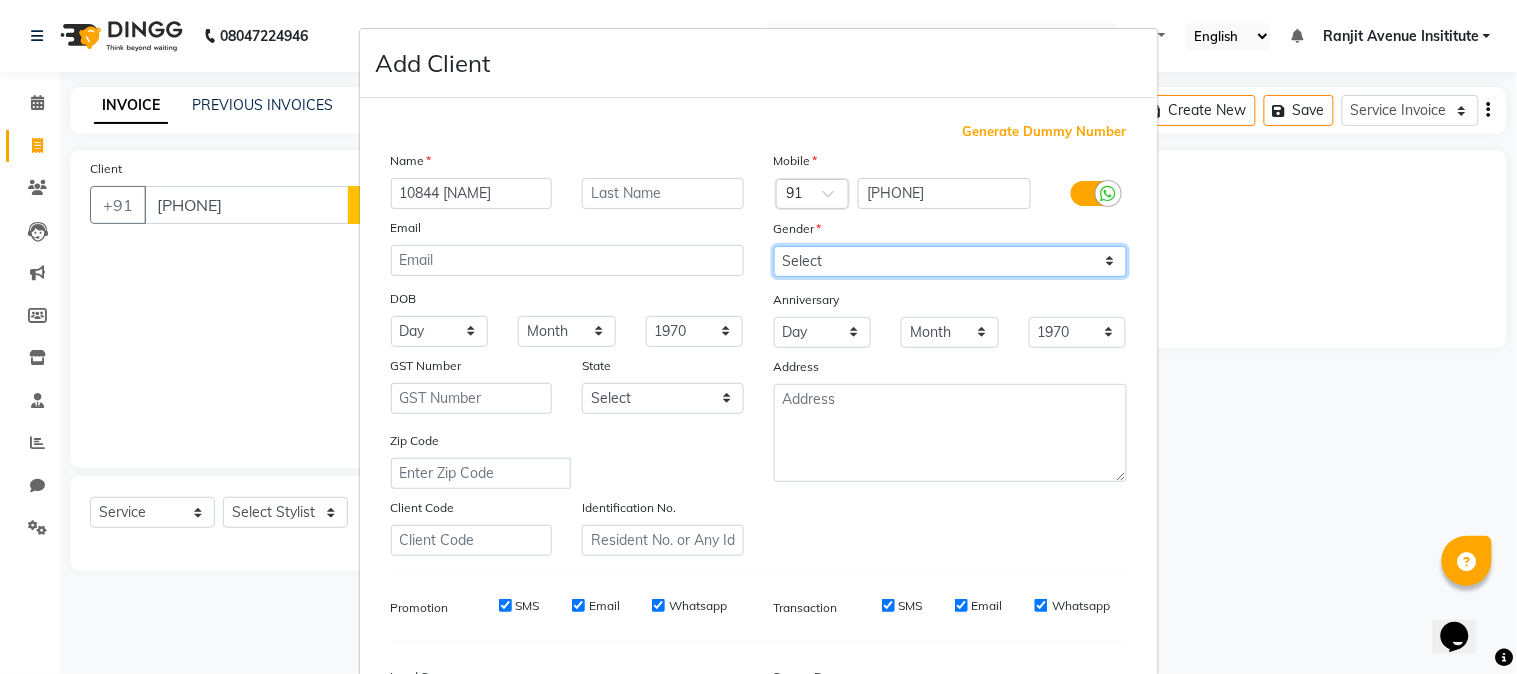drag, startPoint x: 908, startPoint y: 258, endPoint x: 922, endPoint y: 262, distance: 14.56022 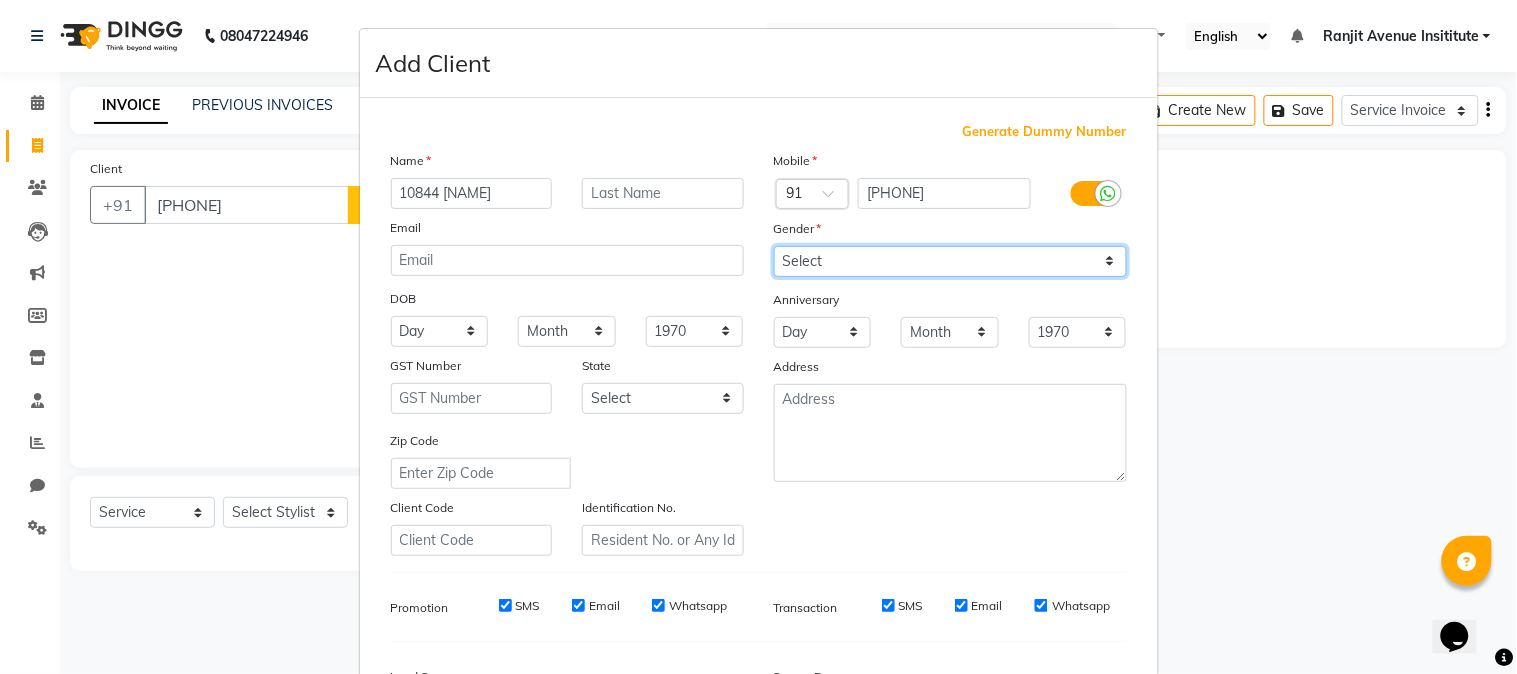 click on "Select Male Female Other Prefer Not To Say" at bounding box center (950, 261) 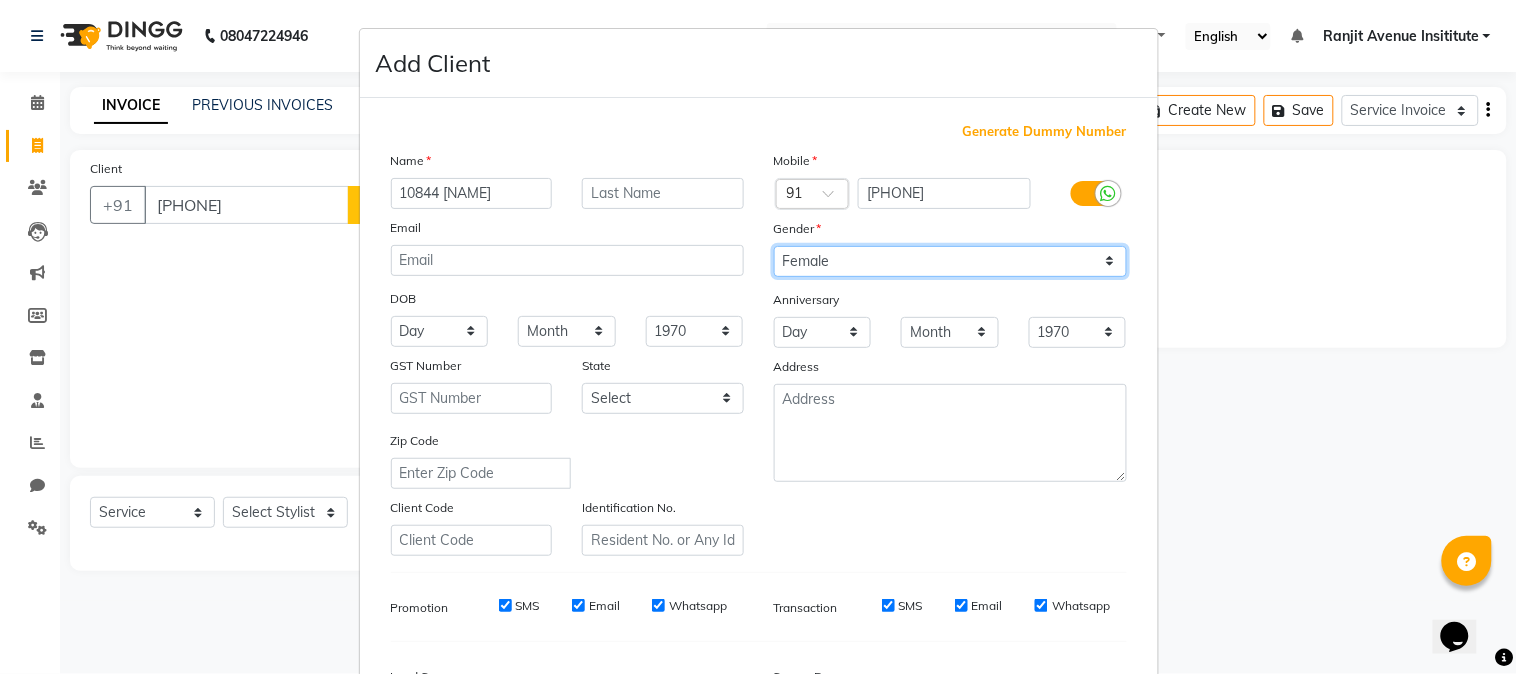 click on "Select Male Female Other Prefer Not To Say" at bounding box center (950, 261) 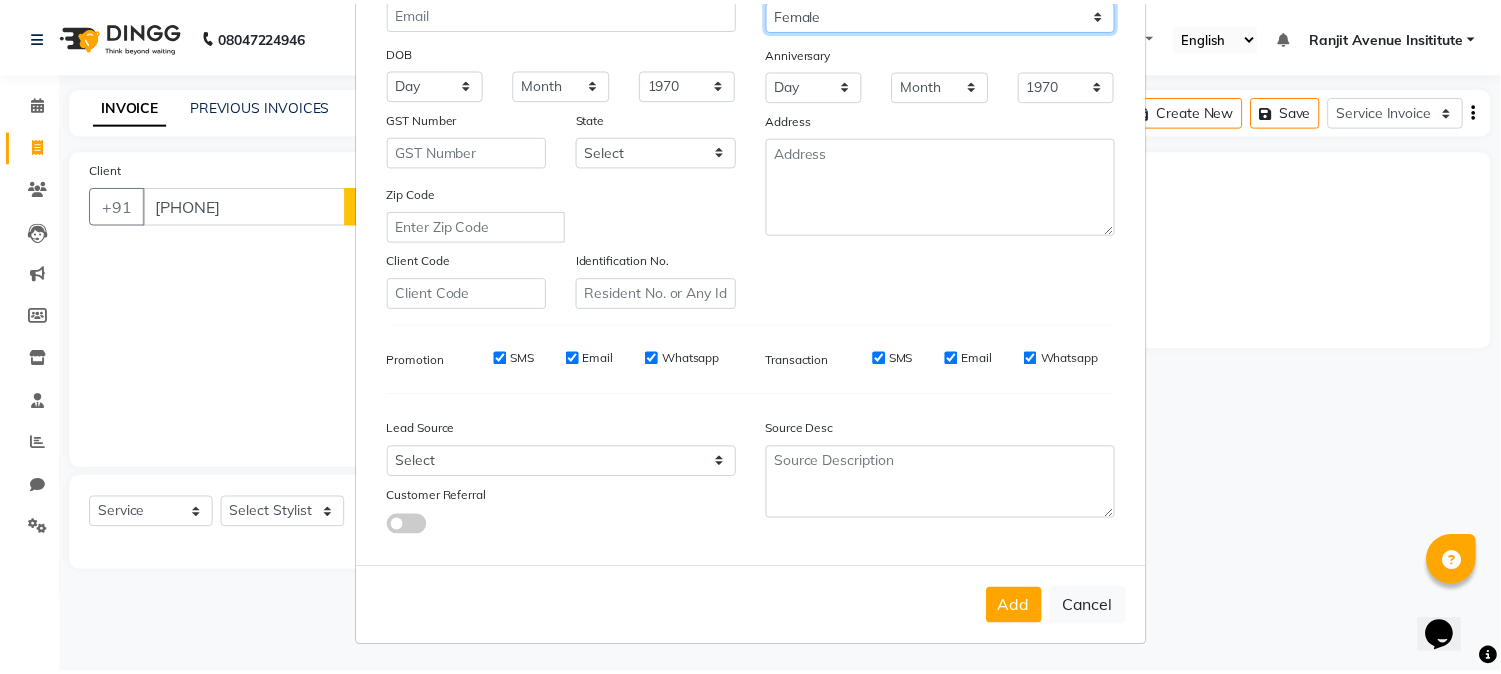 scroll, scrollTop: 250, scrollLeft: 0, axis: vertical 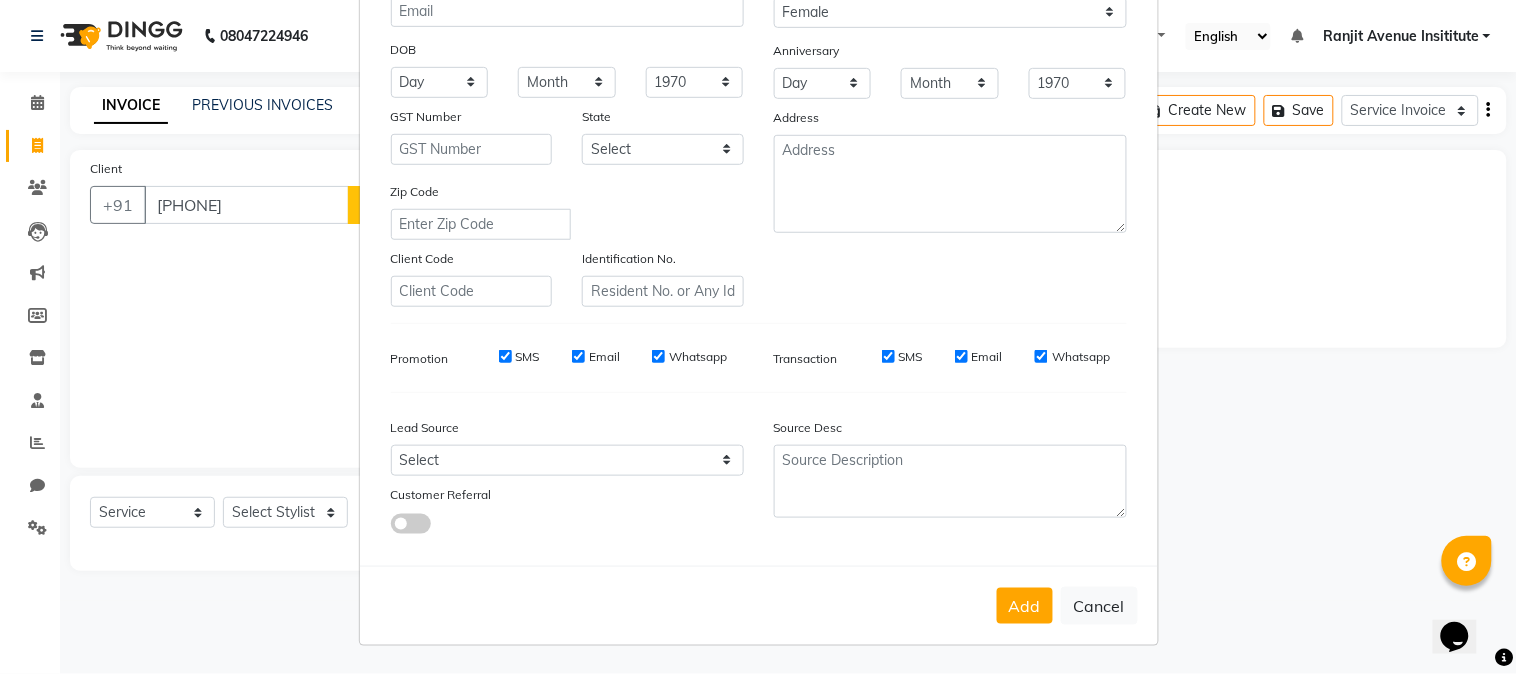 click on "Add" at bounding box center (1025, 606) 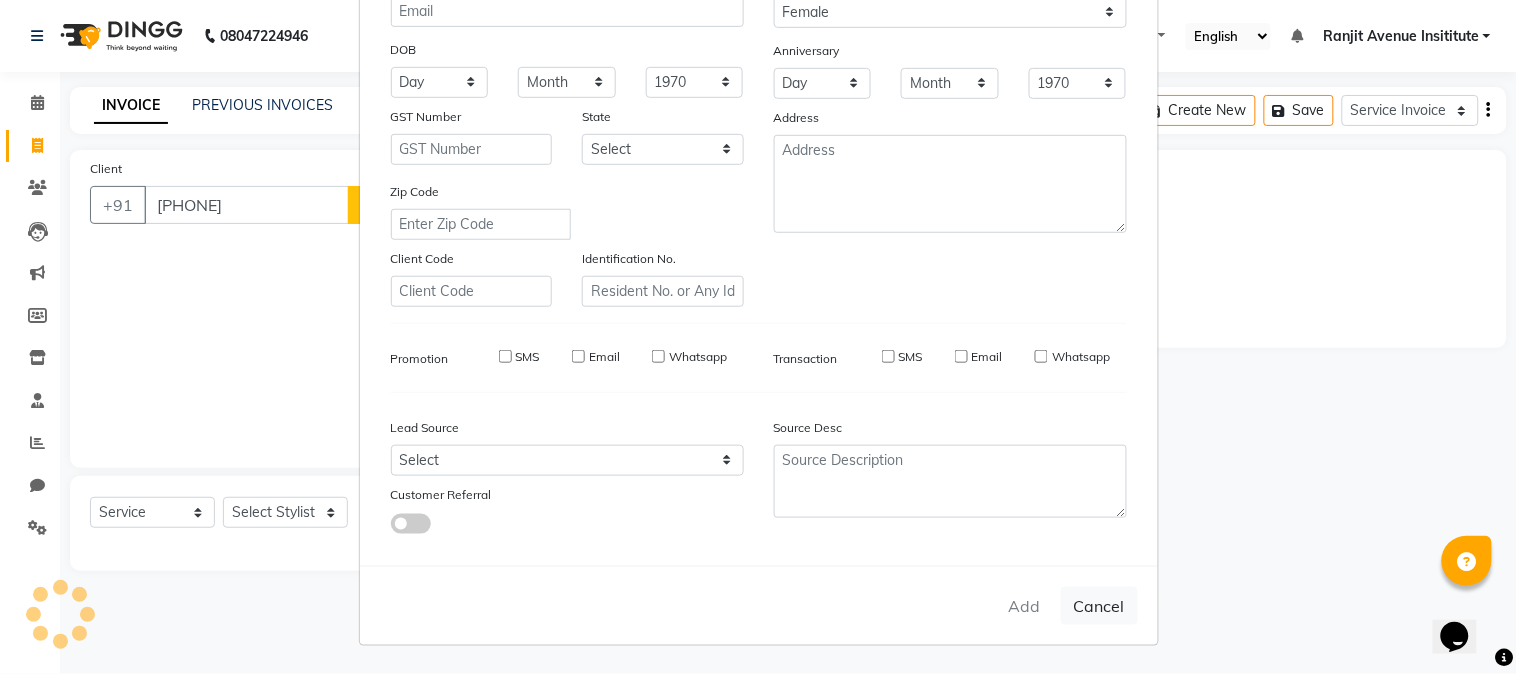 type 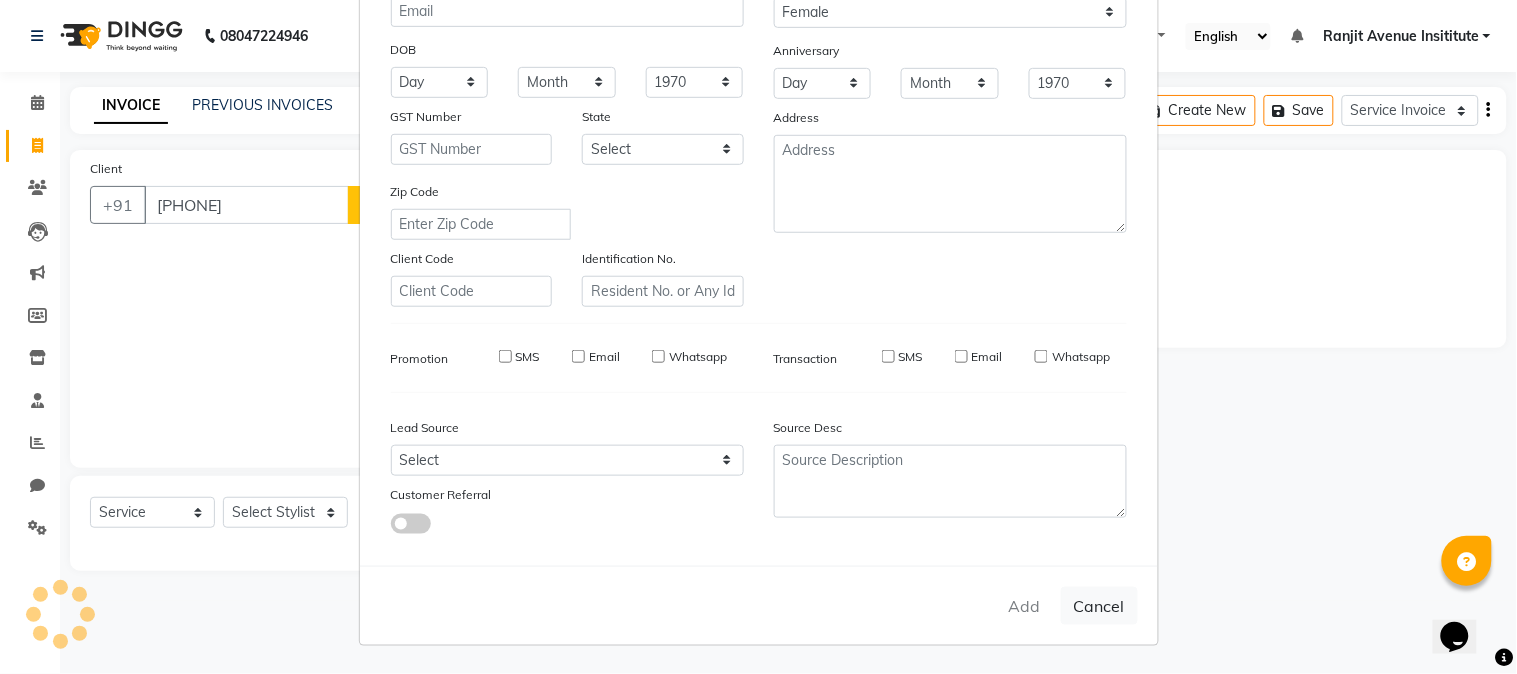 select 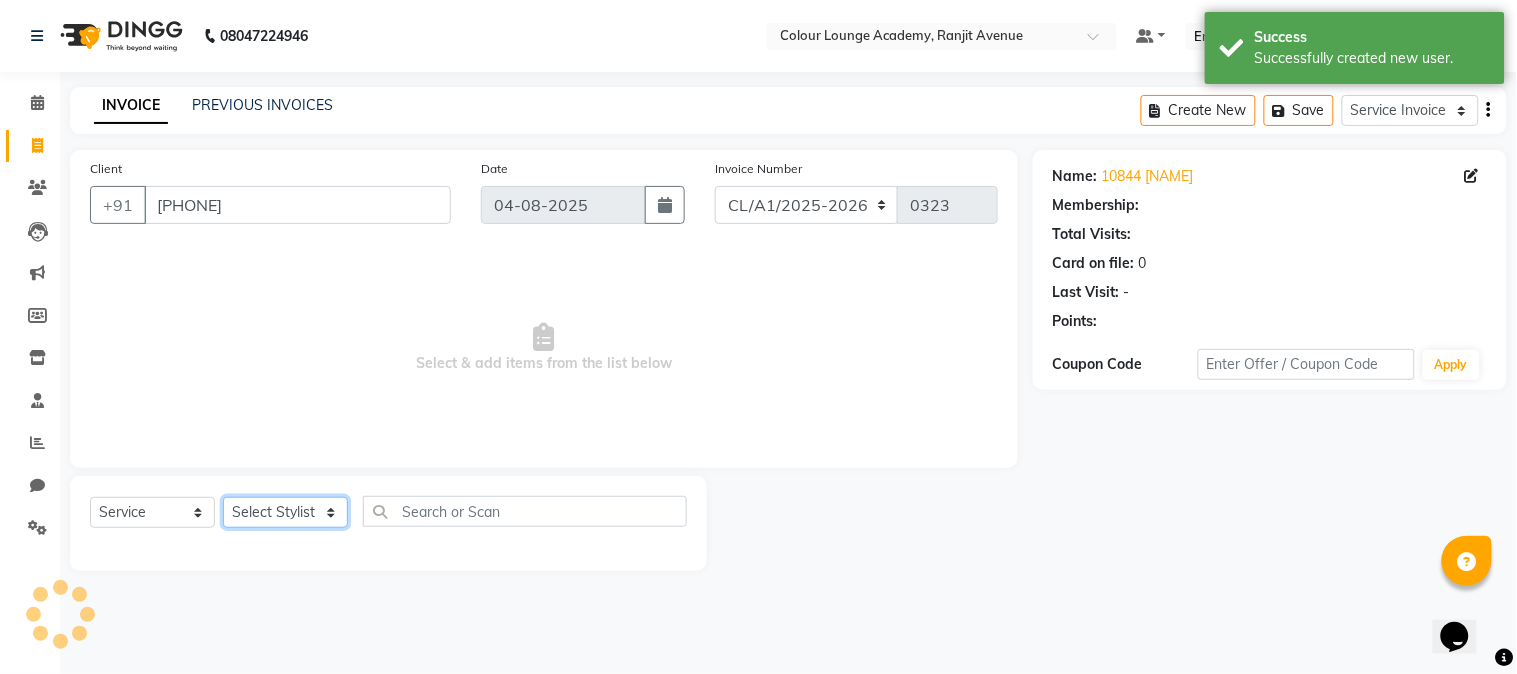 click on "Select Stylist Admin [NAME] [NAME] [NAME] [NAME] [NAME] [STREET] Insititute [NAME] [NAME] [NAME] [NAME] [NAME] [NAME]" 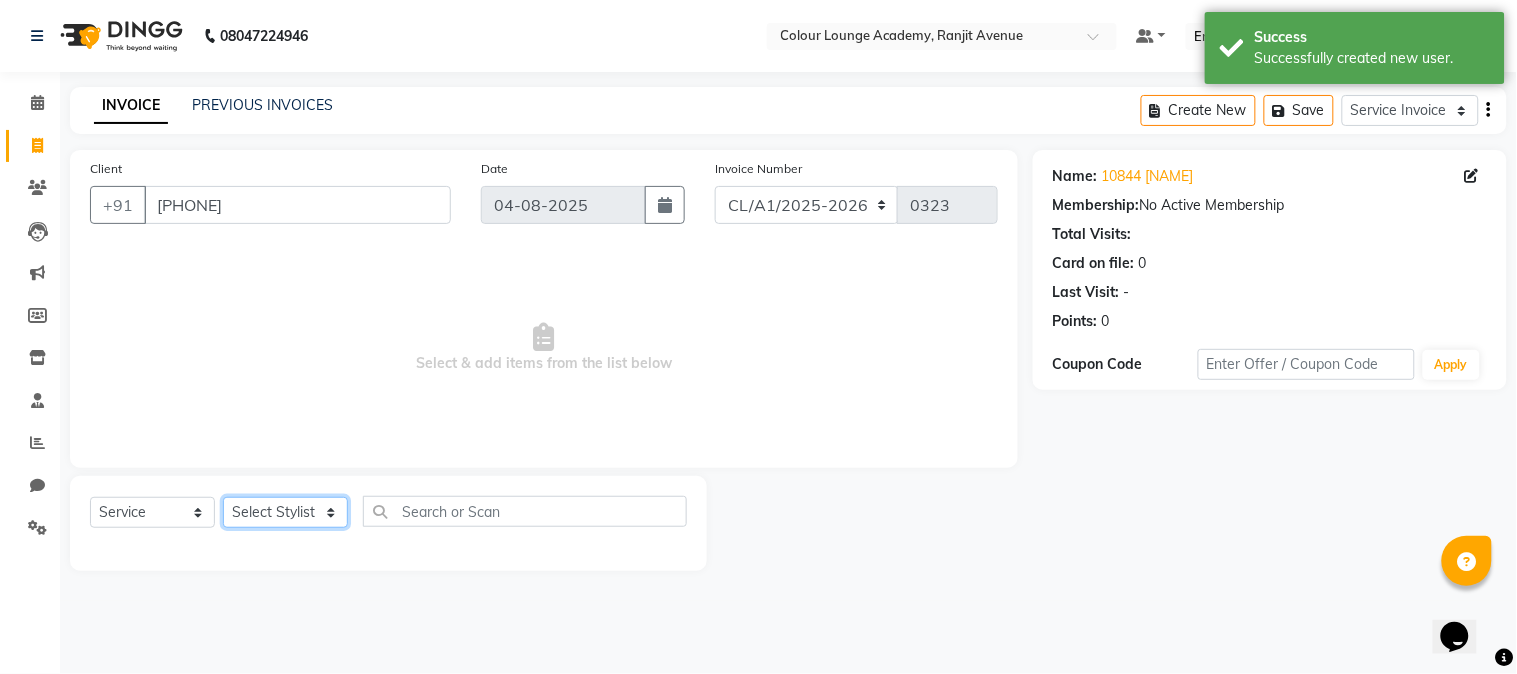 select on "71528" 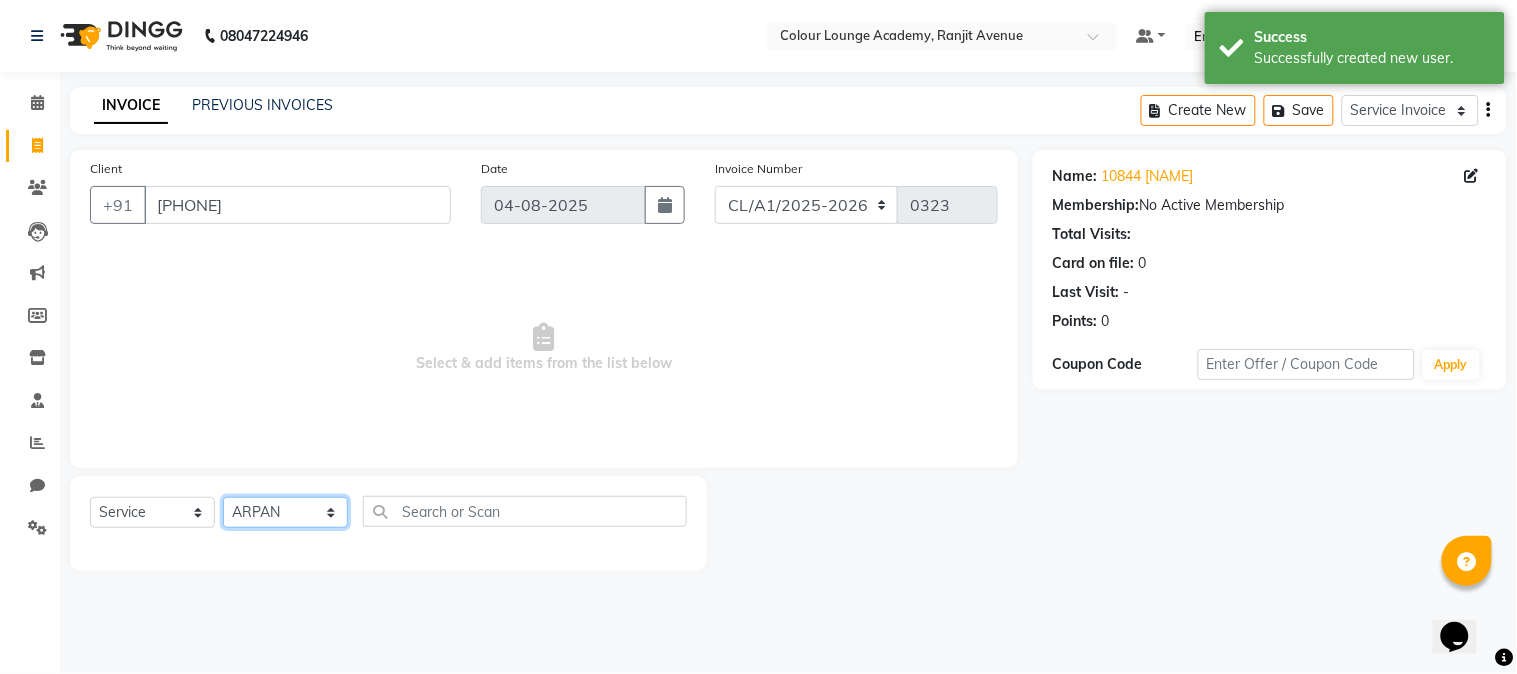click on "Select Stylist Admin [NAME] [NAME] [NAME] [NAME] [NAME] [STREET] Insititute [NAME] [NAME] [NAME] [NAME] [NAME] [NAME]" 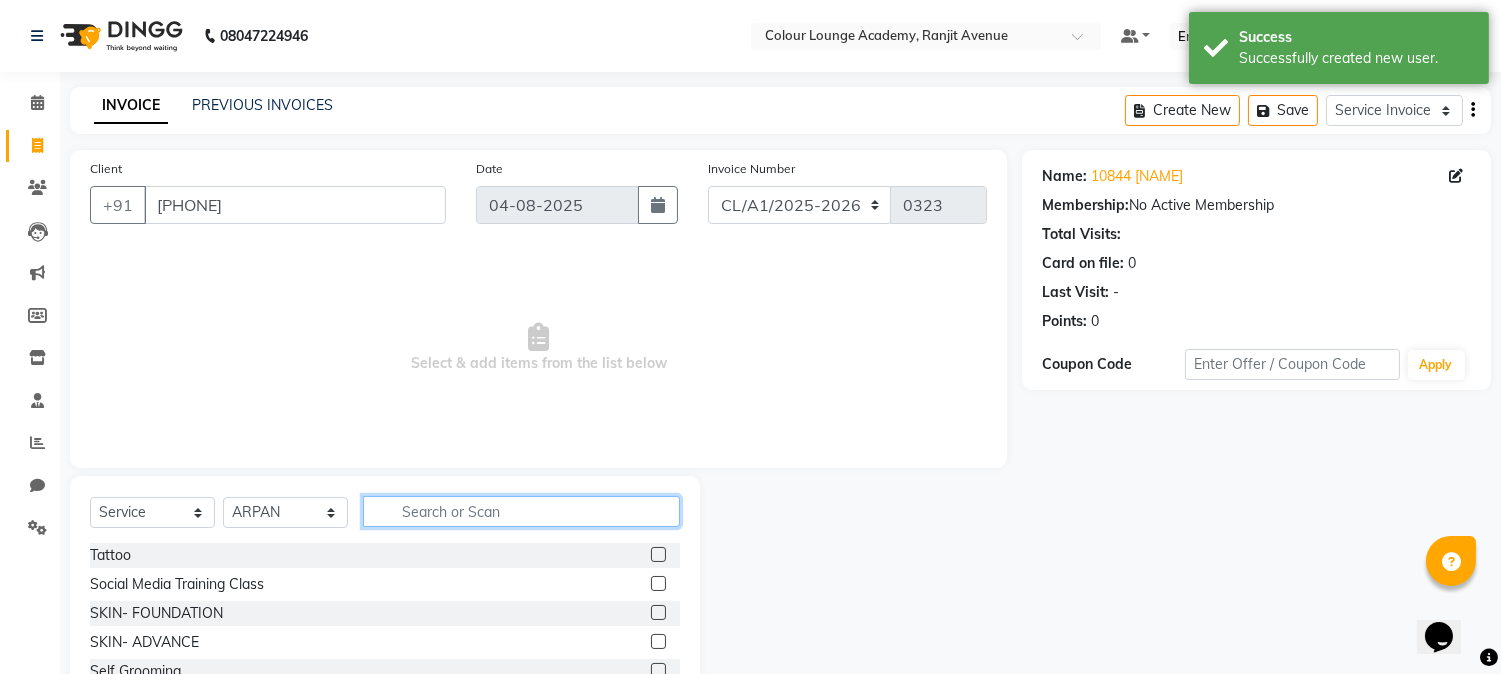 click 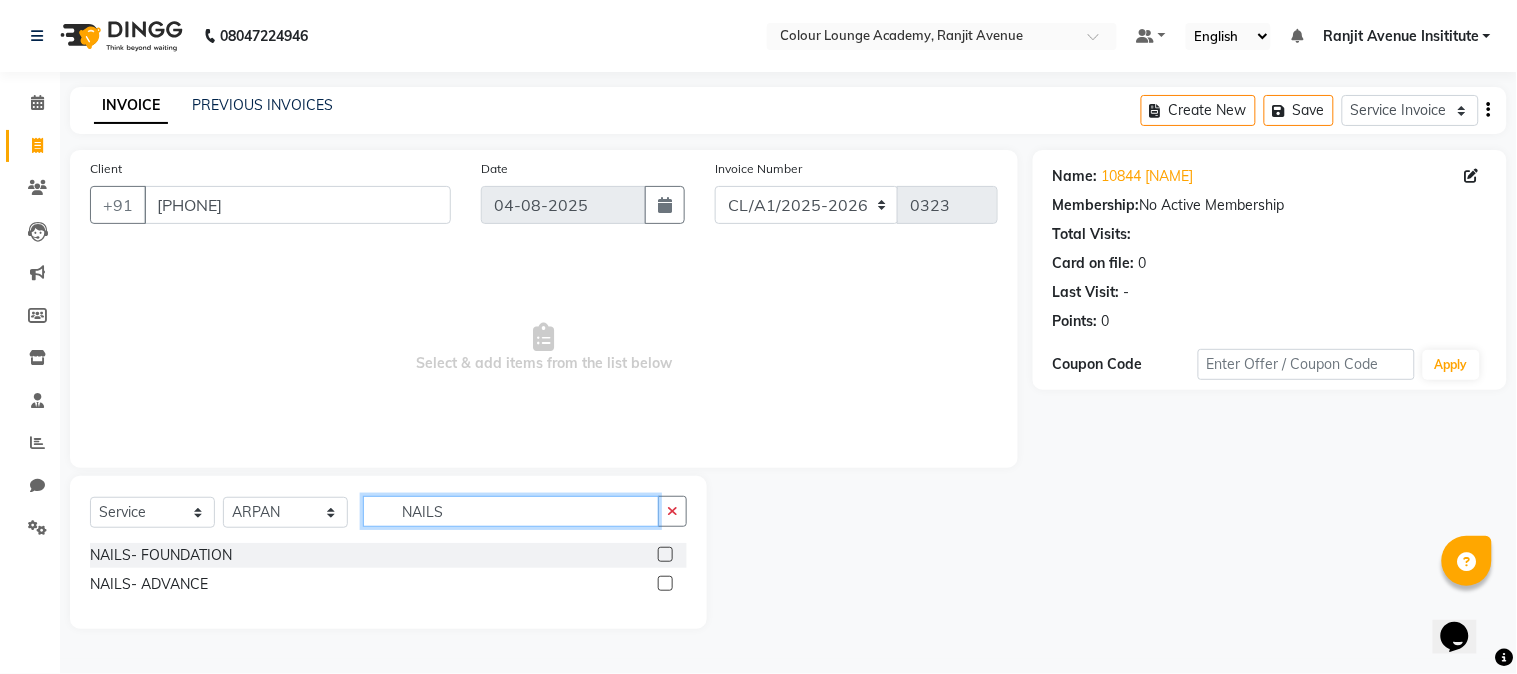 type on "NAILS" 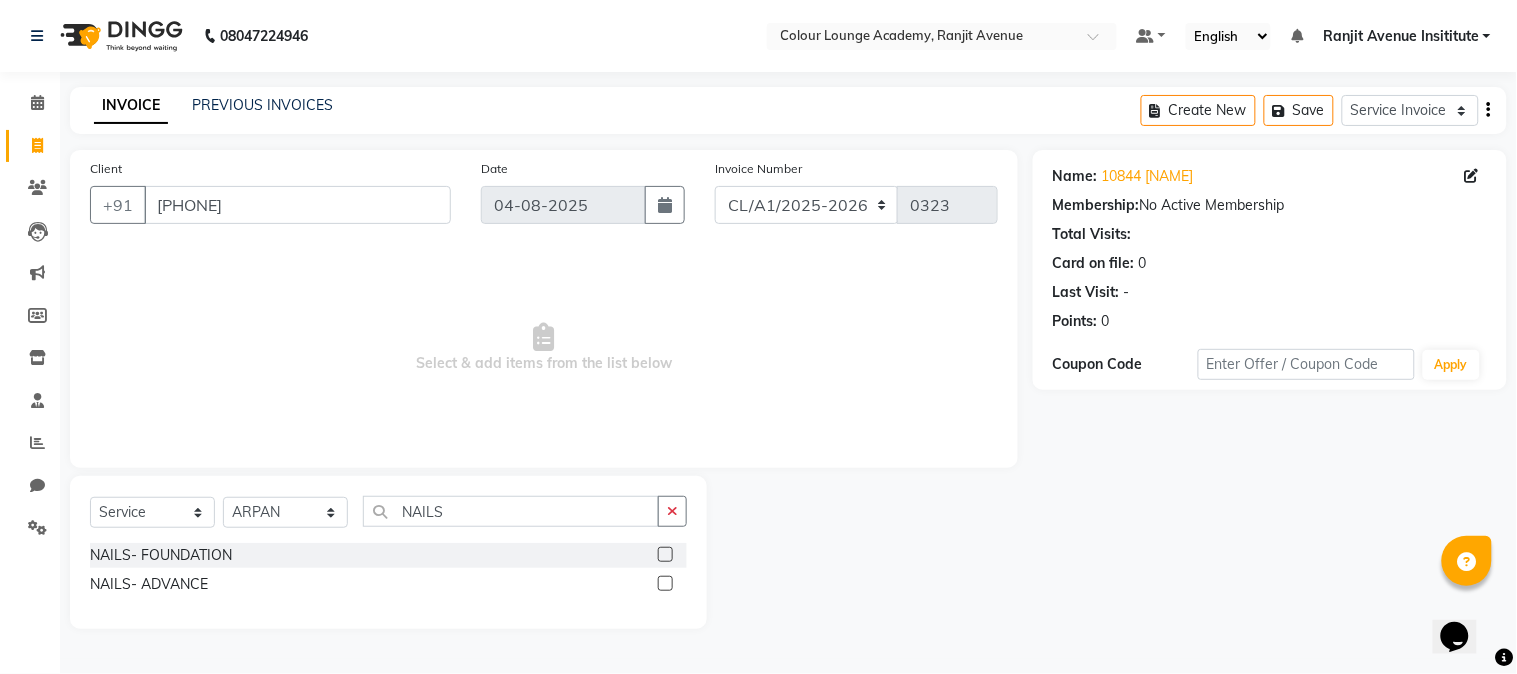 click 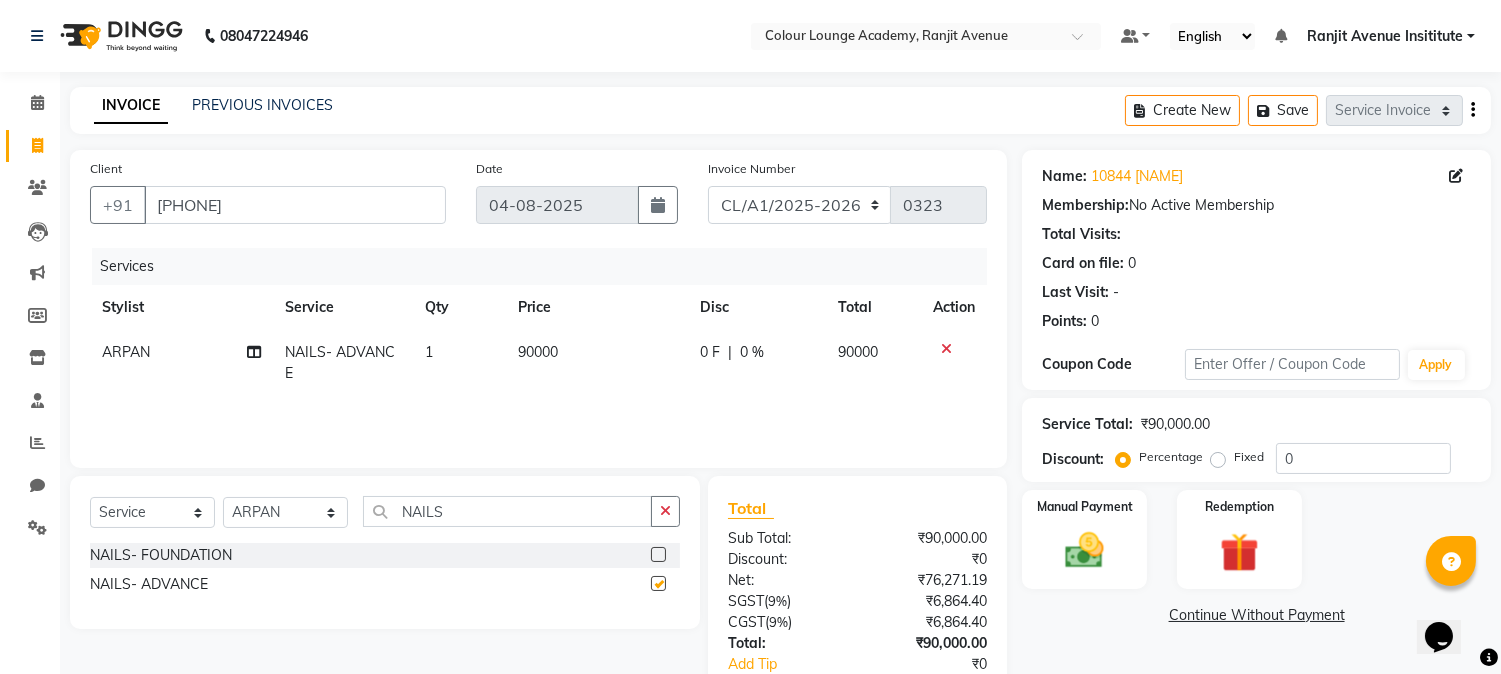 checkbox on "false" 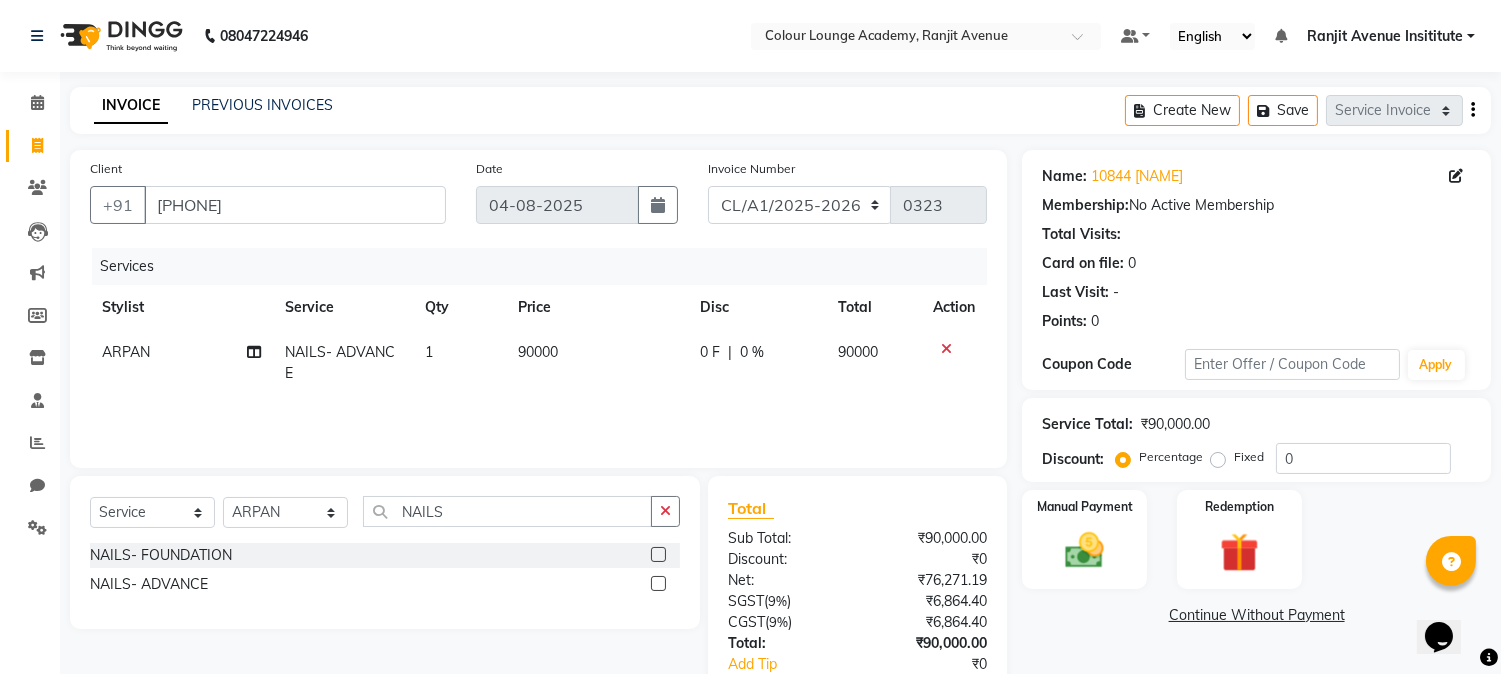 click on "90000" 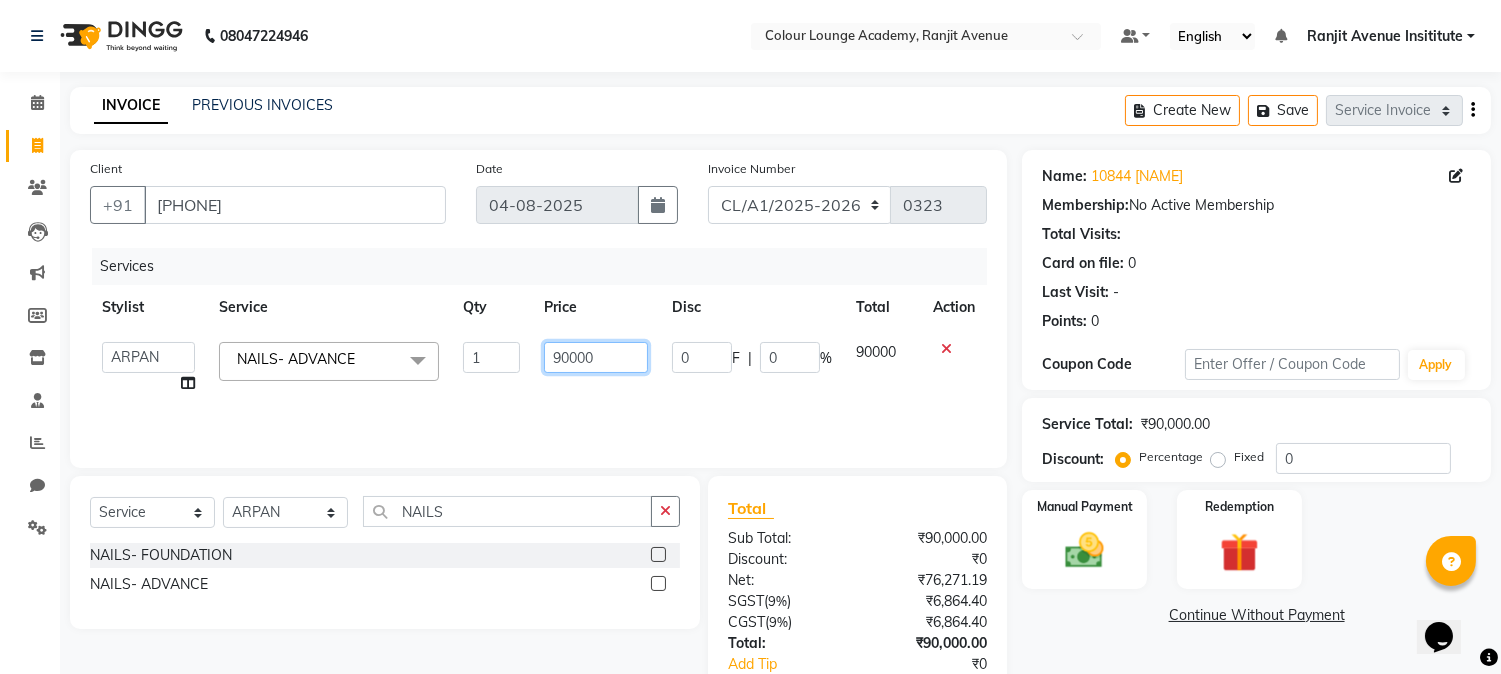 click on "90000" 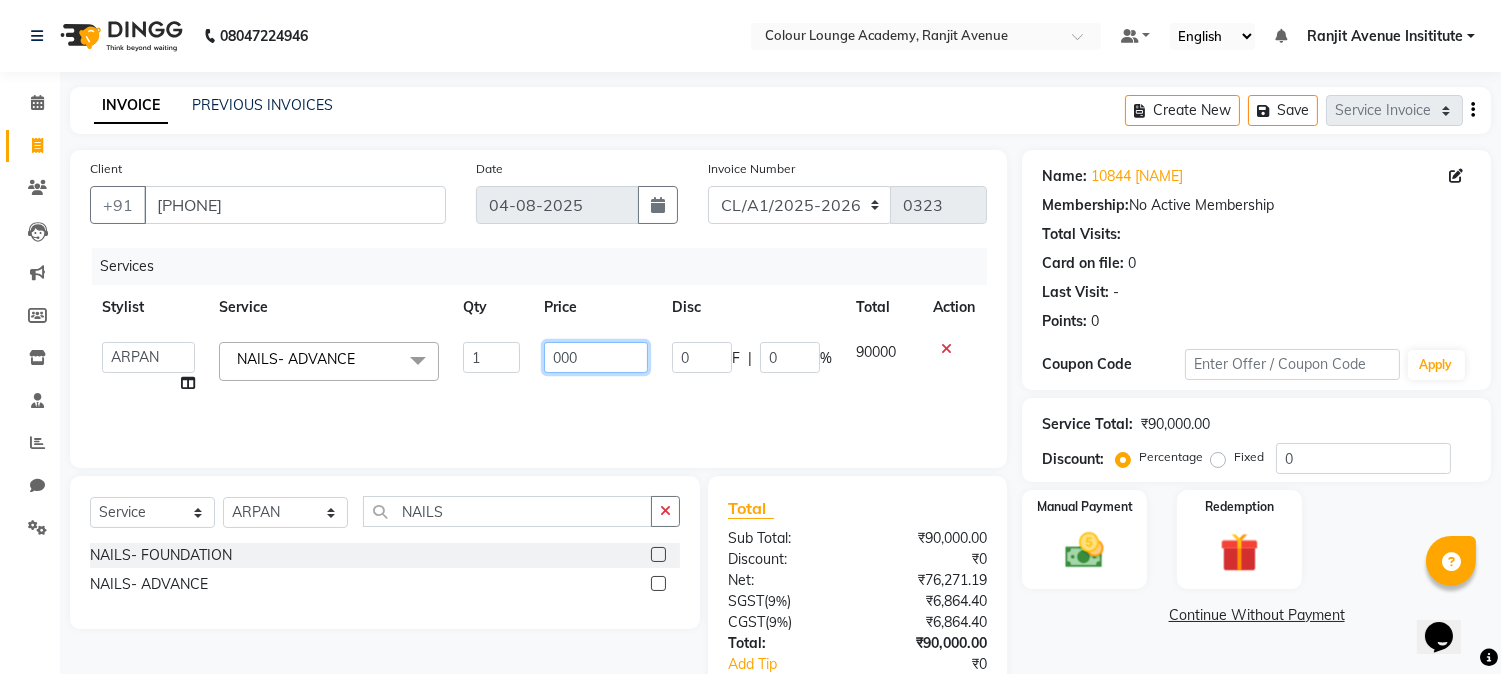 type on "1000" 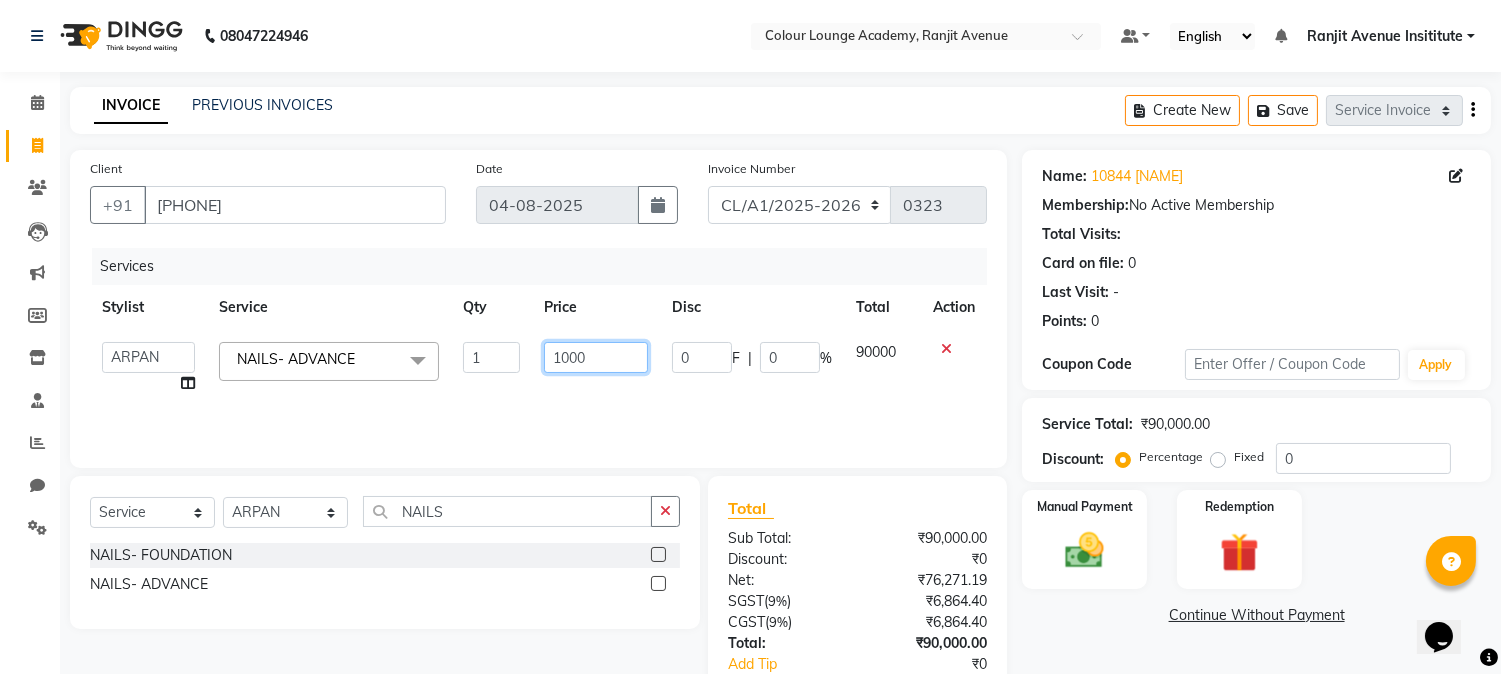 scroll, scrollTop: 125, scrollLeft: 0, axis: vertical 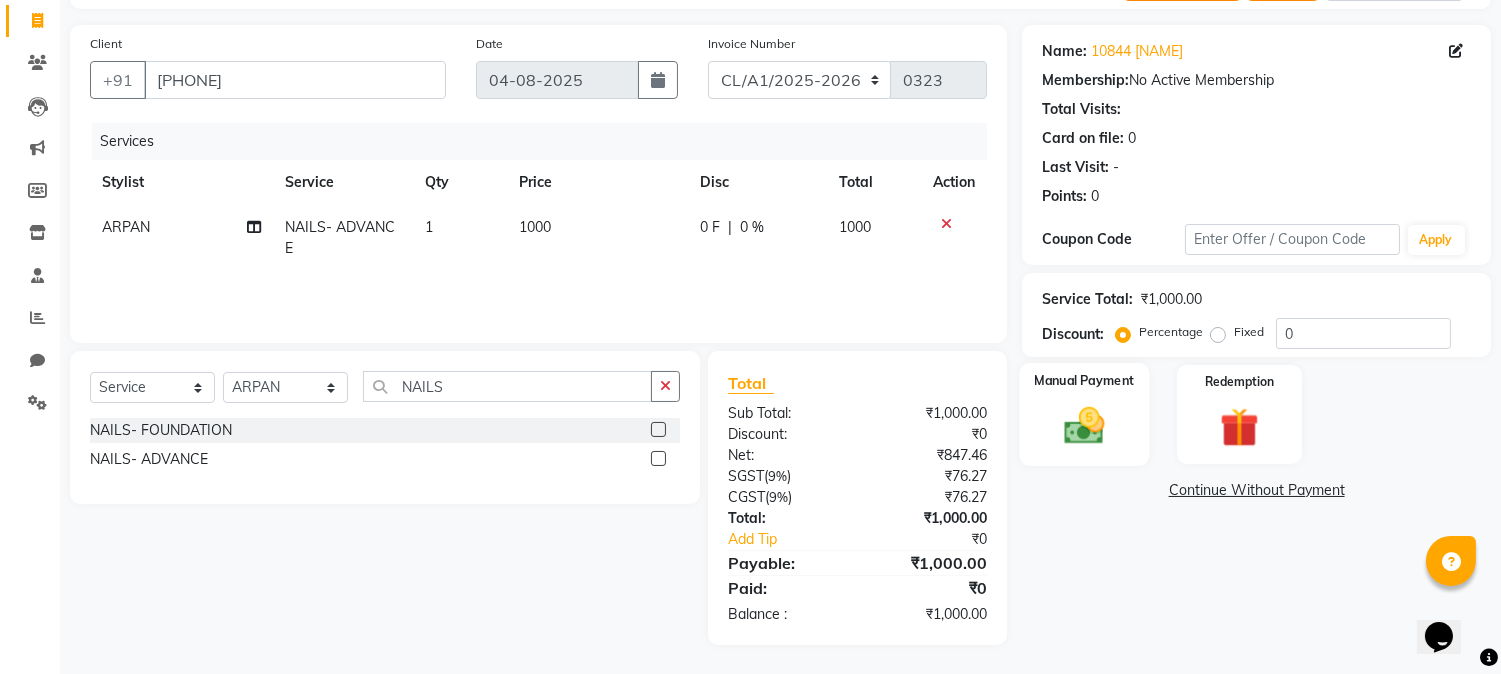 click 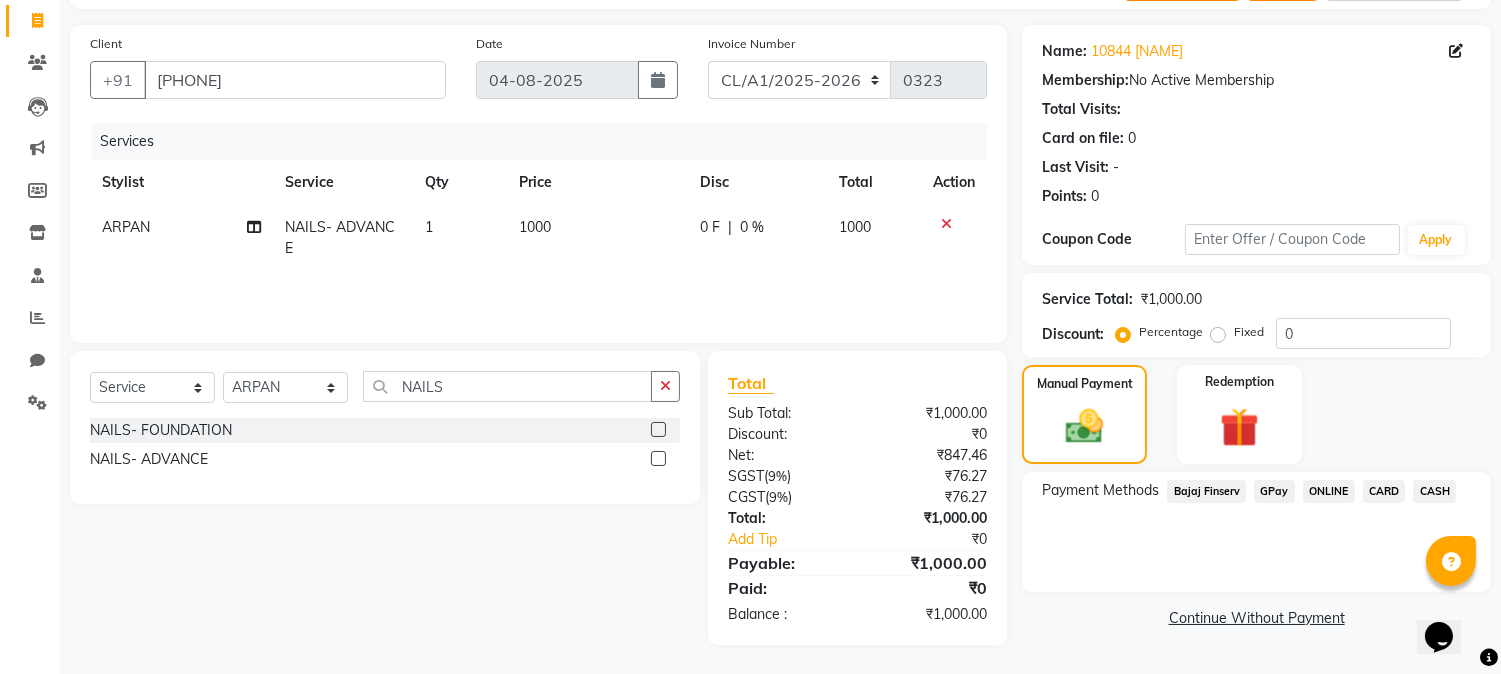 click on "CASH" 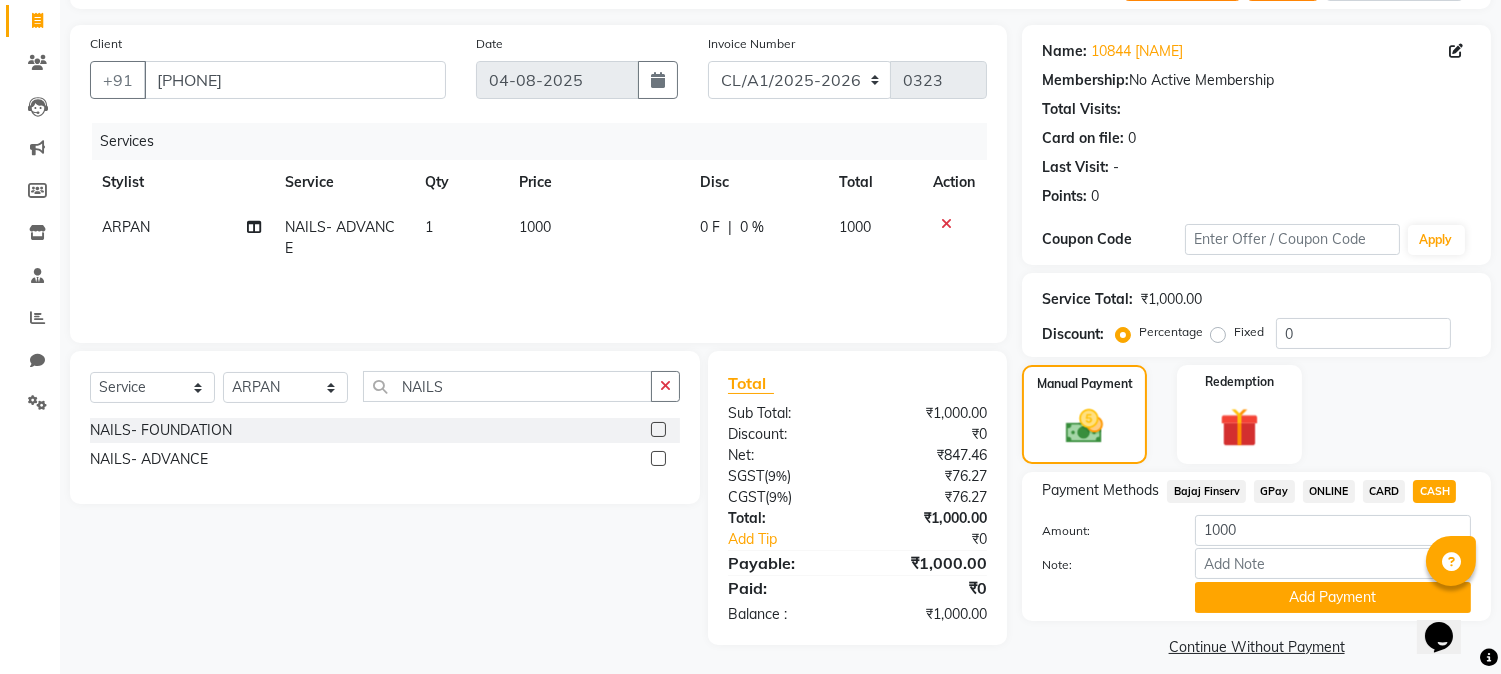 scroll, scrollTop: 142, scrollLeft: 0, axis: vertical 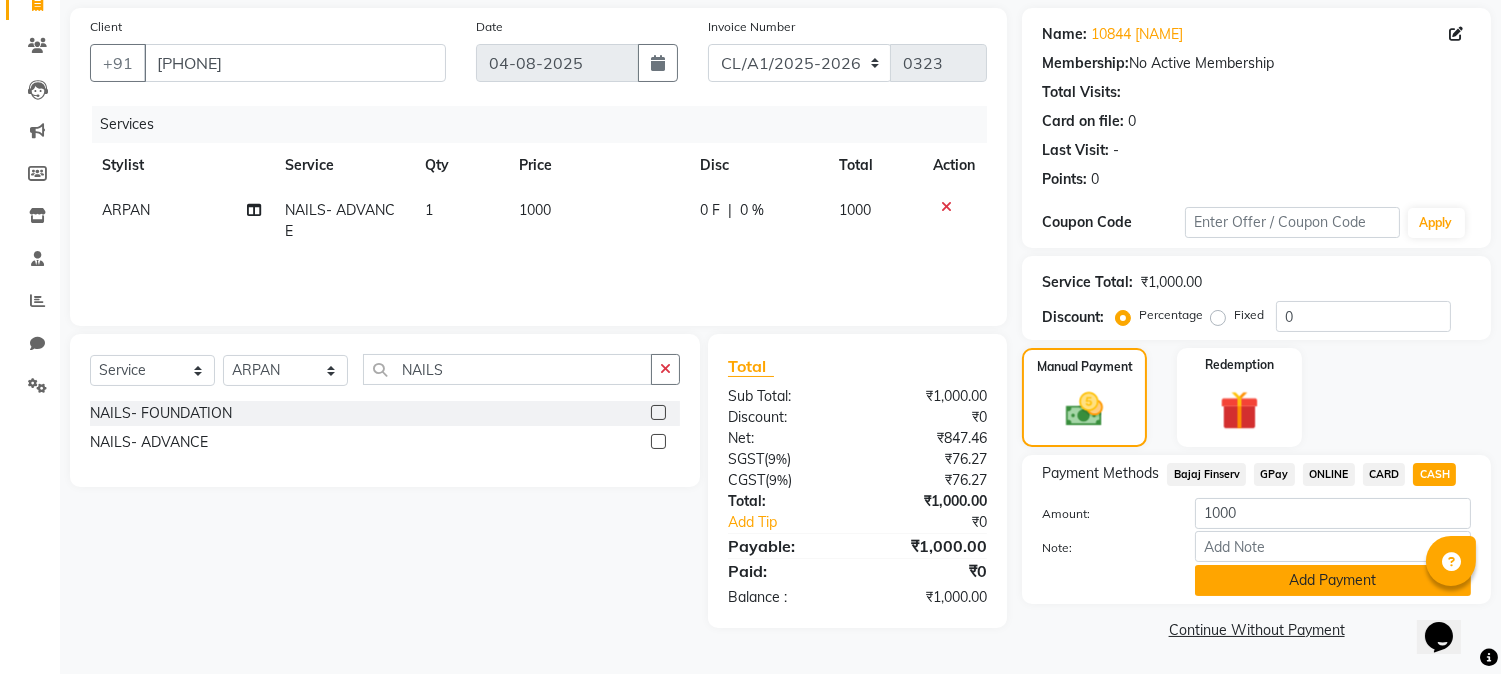 click on "Add Payment" 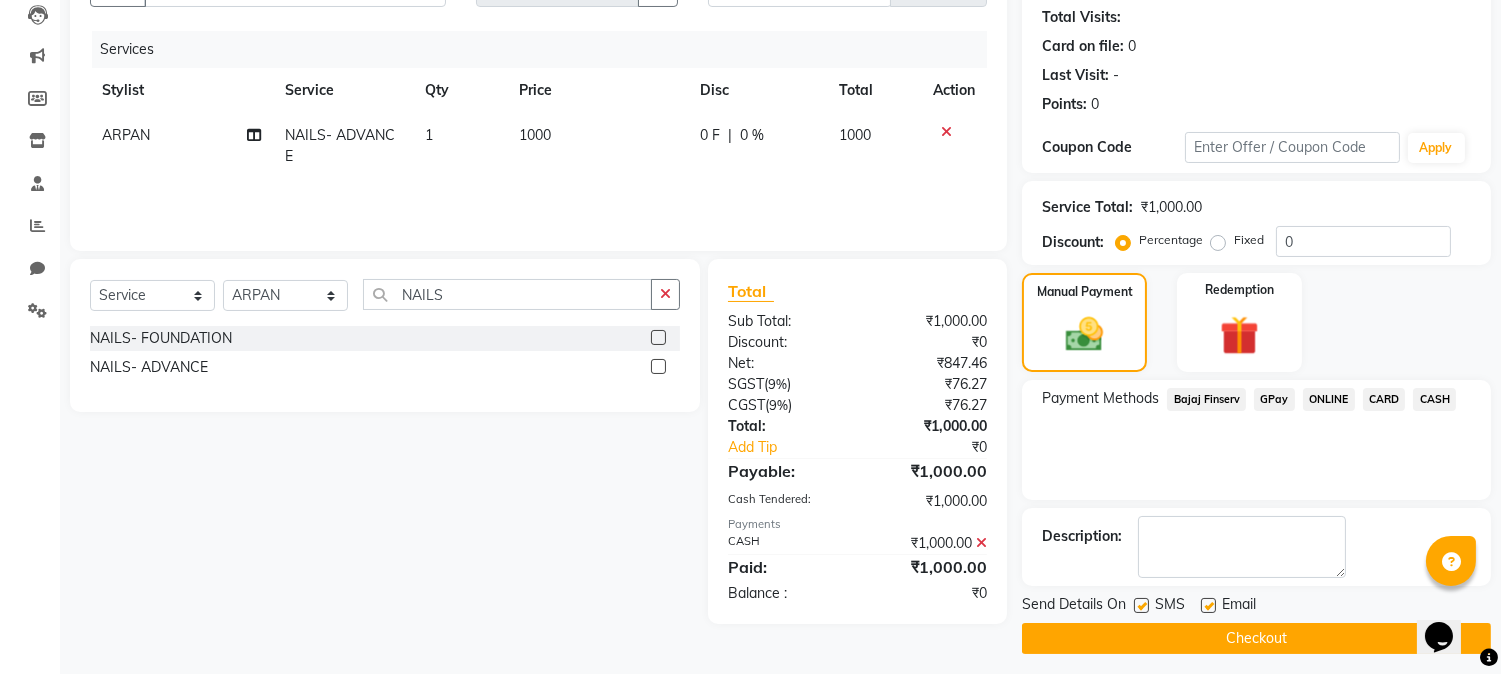 scroll, scrollTop: 225, scrollLeft: 0, axis: vertical 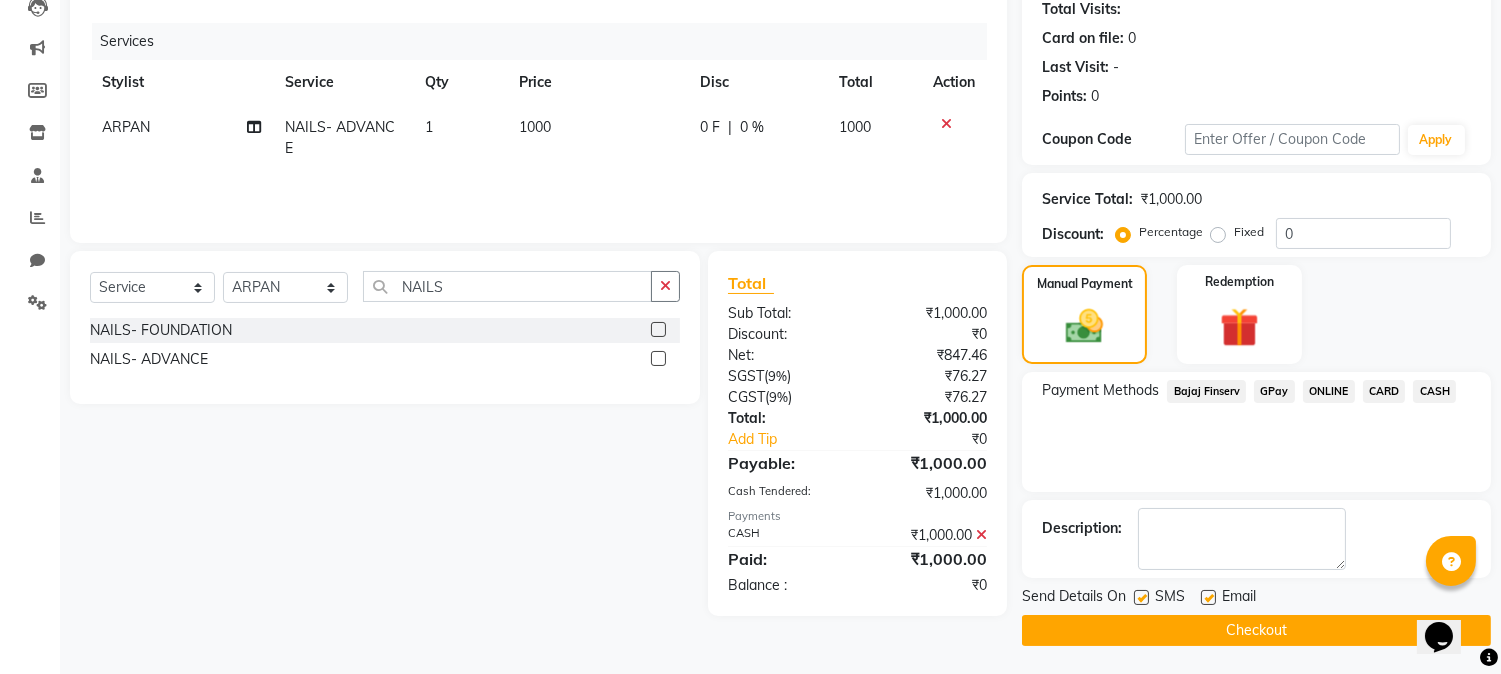 click on "Checkout" 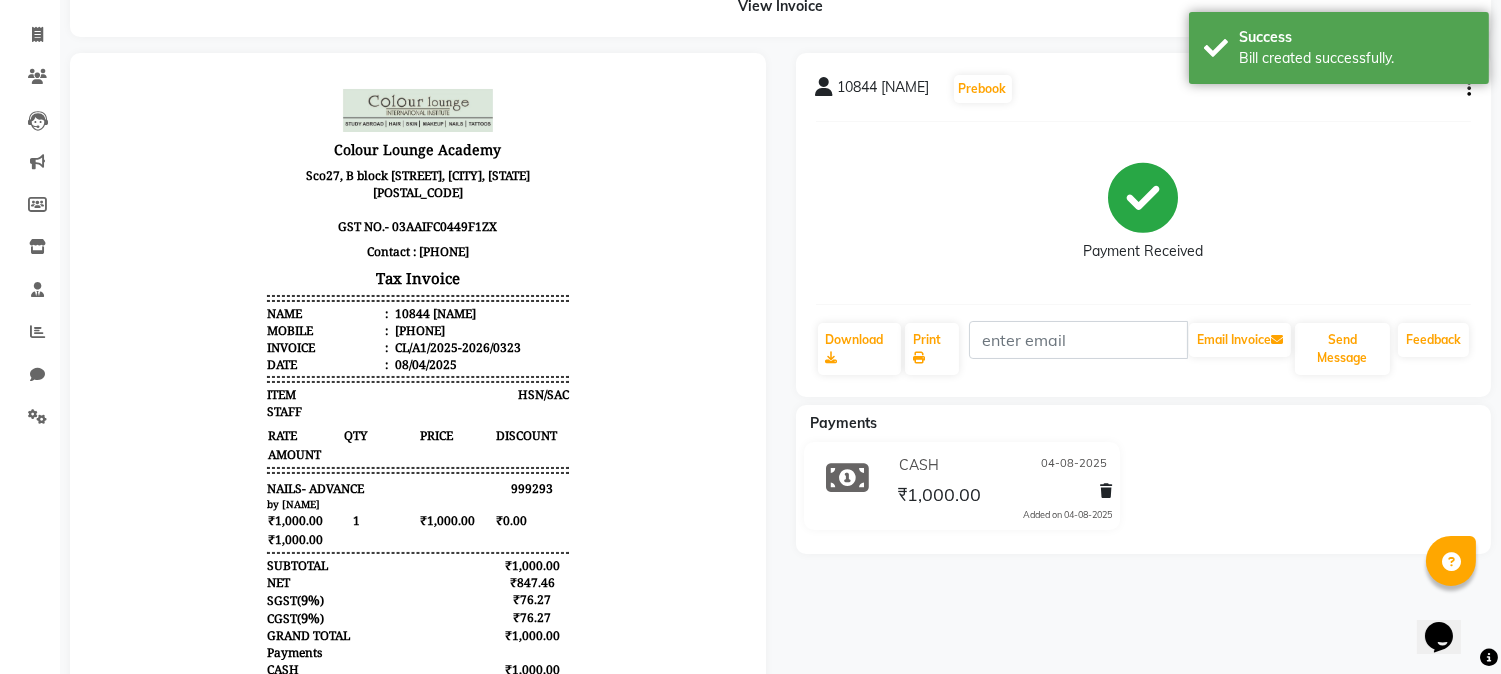 scroll, scrollTop: 261, scrollLeft: 0, axis: vertical 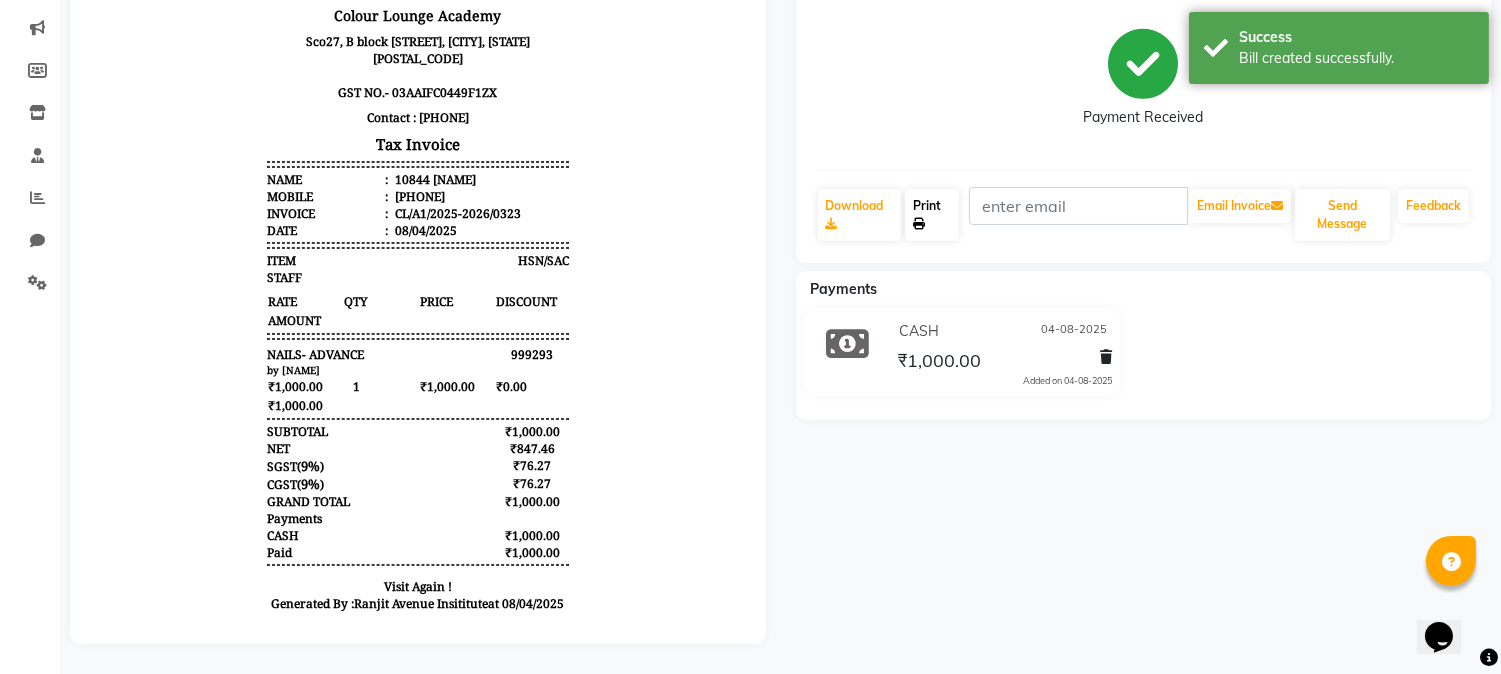 click on "Print" 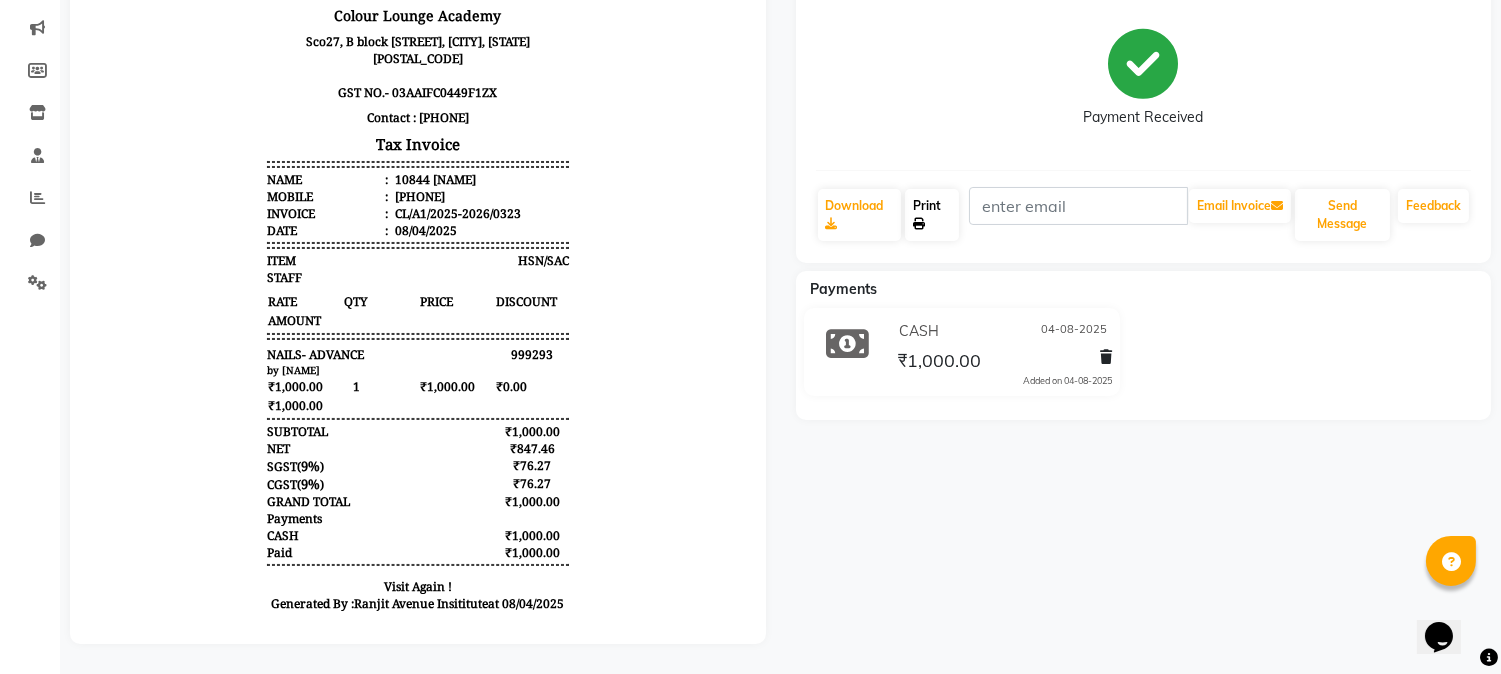 click on "Print" 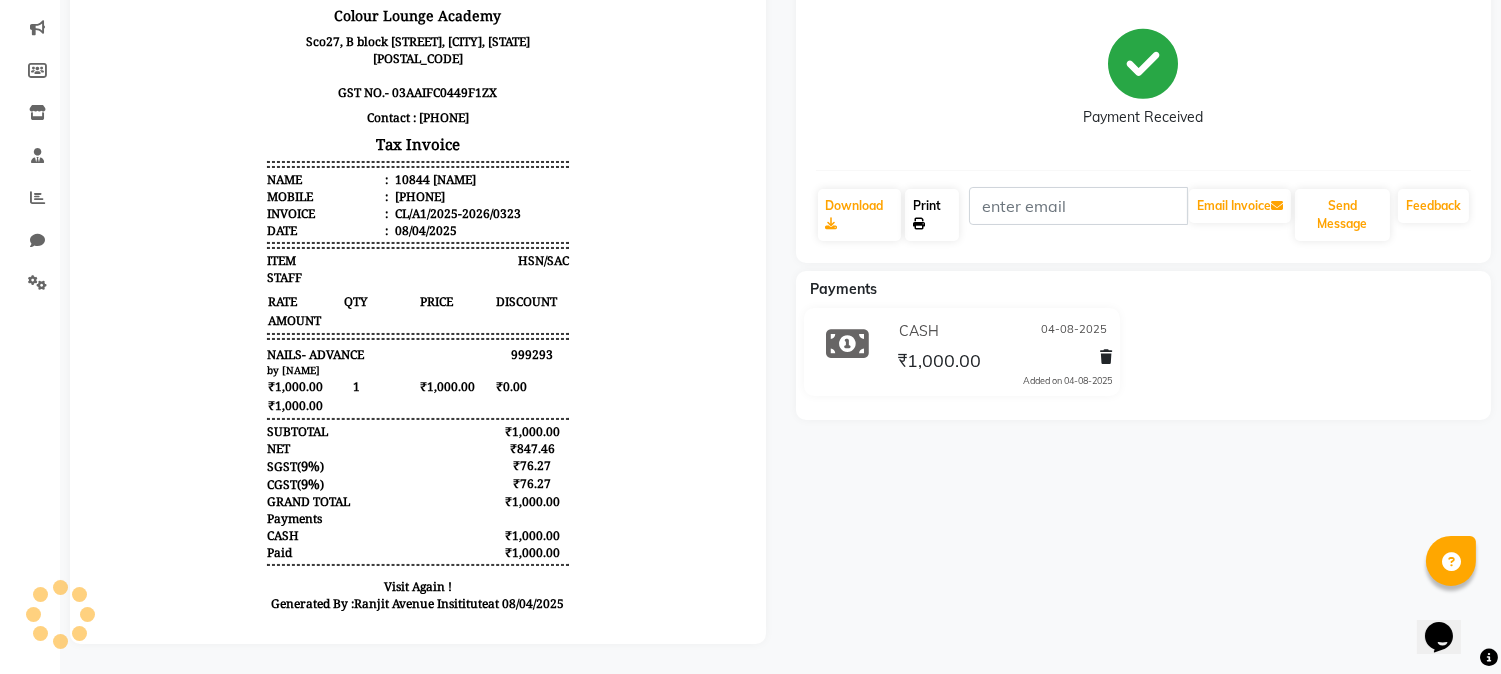 click on "Print" 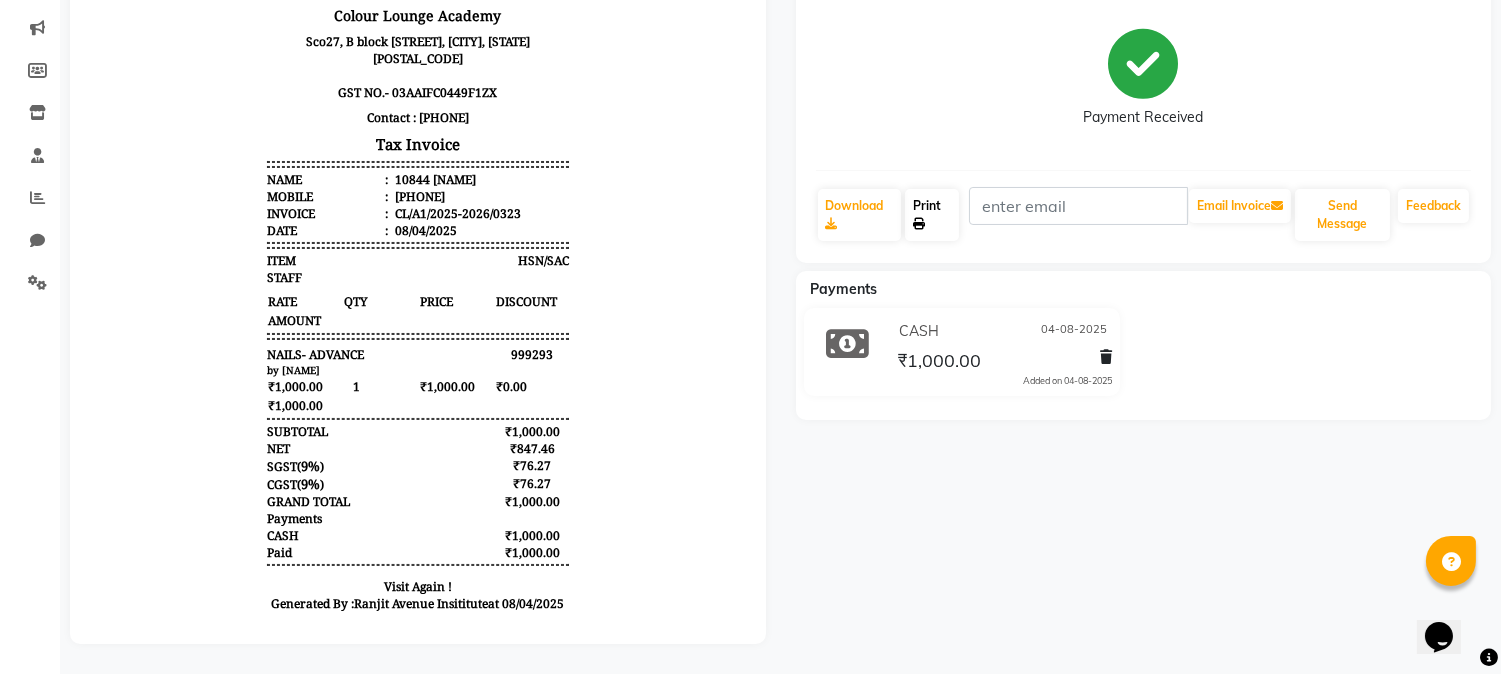 click on "Print" 